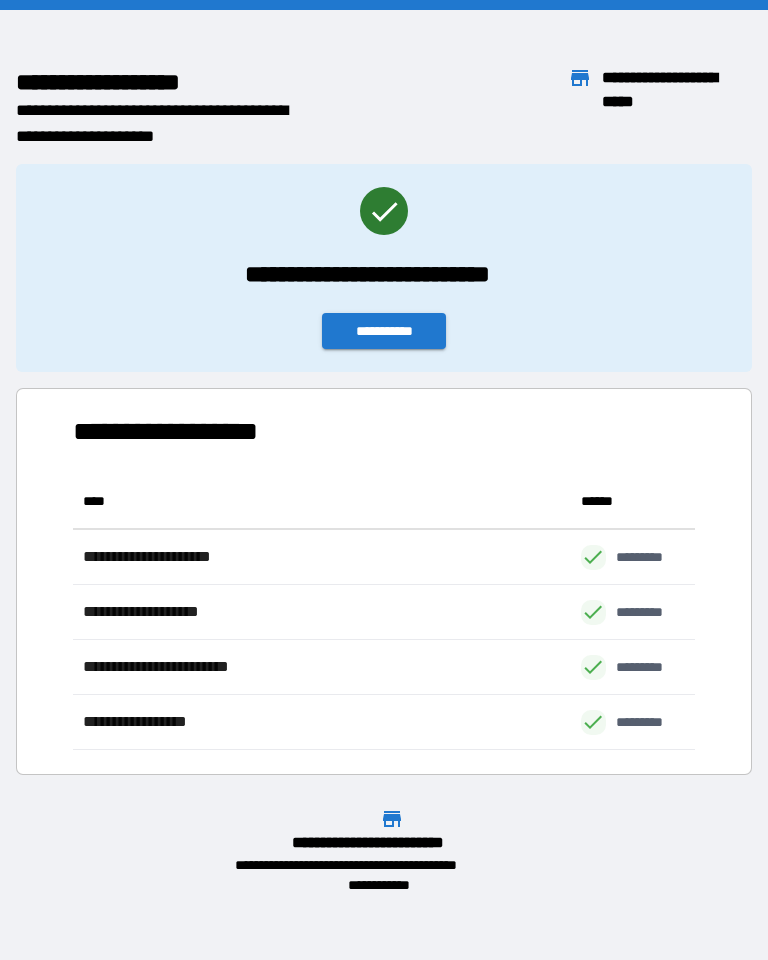 scroll, scrollTop: 0, scrollLeft: 0, axis: both 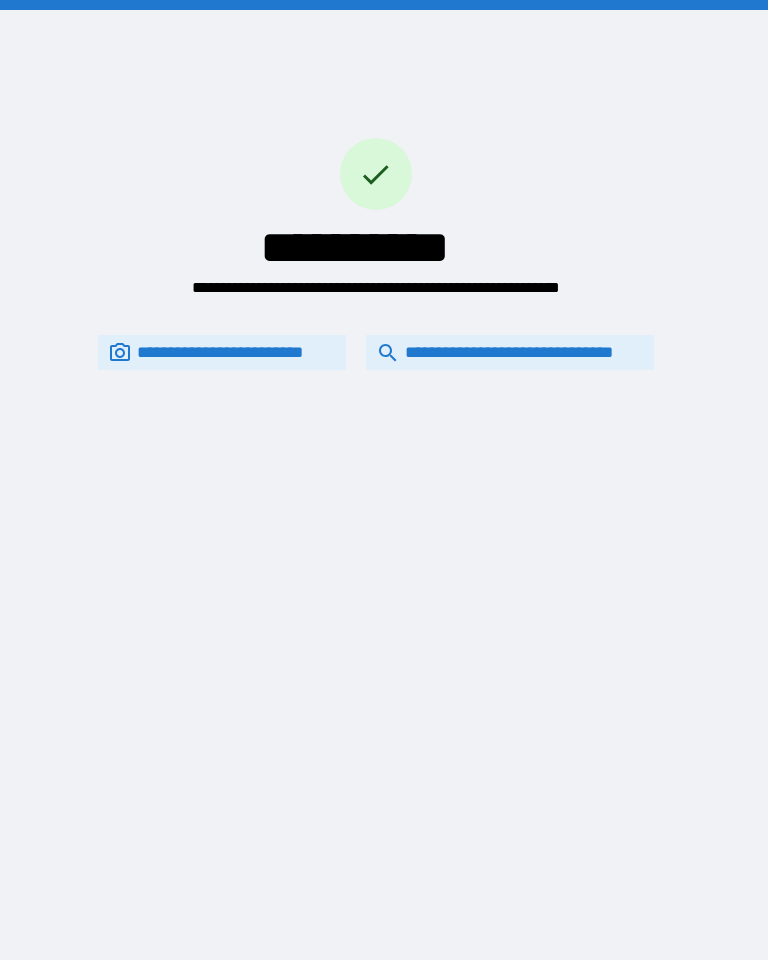 click on "**********" at bounding box center [510, 352] 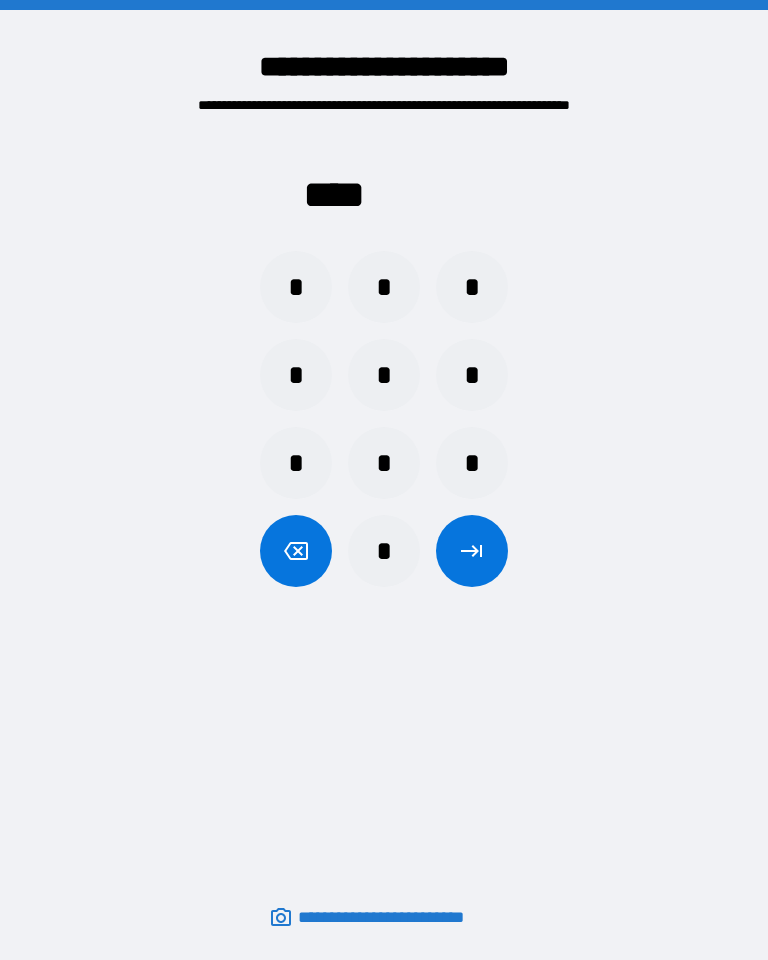 click on "*" at bounding box center [296, 287] 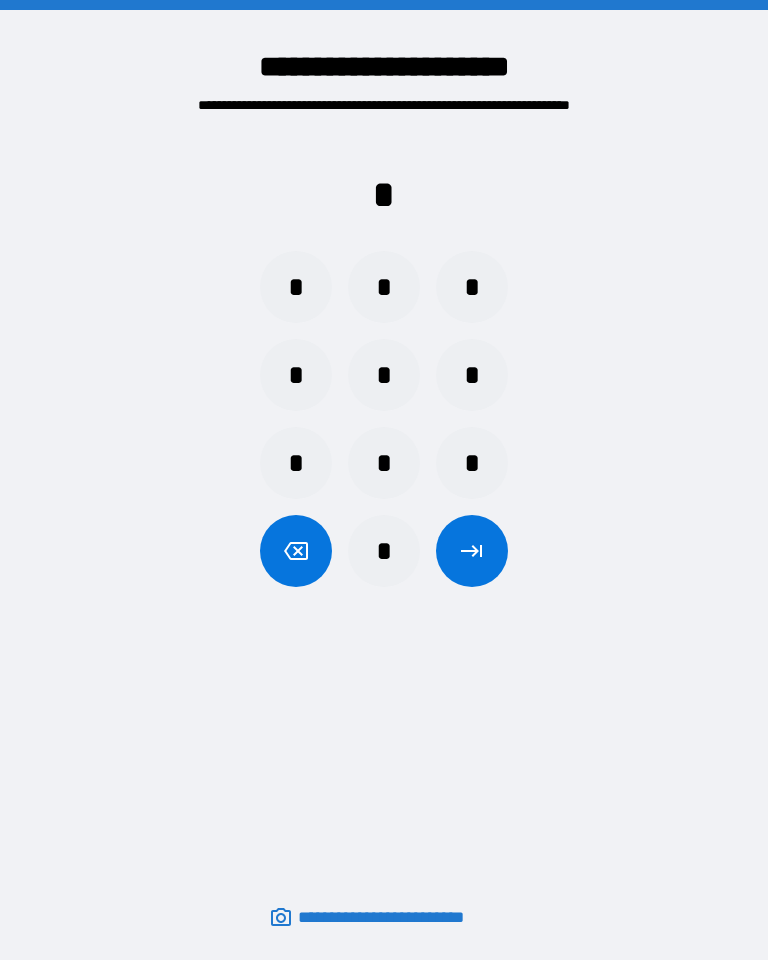 click on "*" at bounding box center [384, 287] 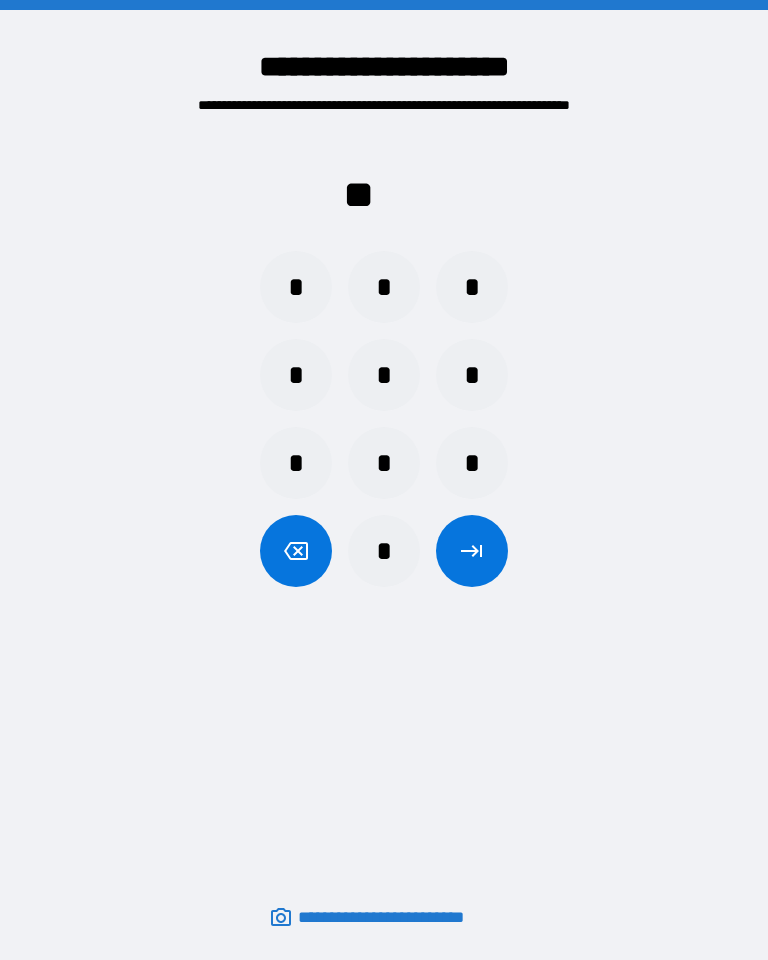 click on "*" at bounding box center (472, 287) 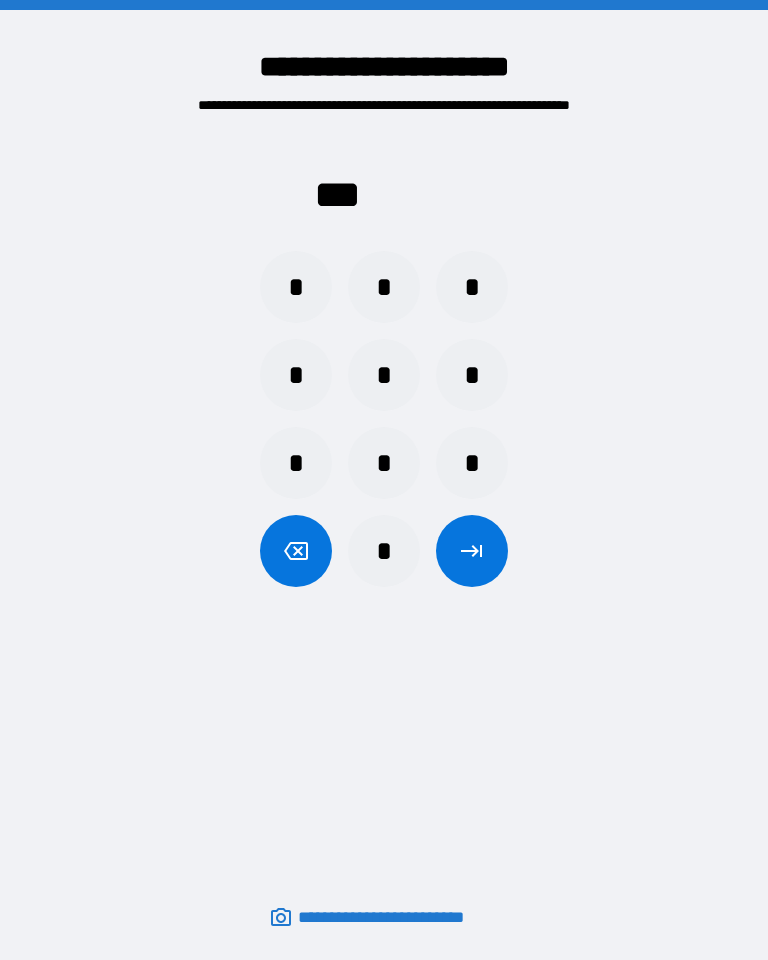 click on "*" at bounding box center (296, 375) 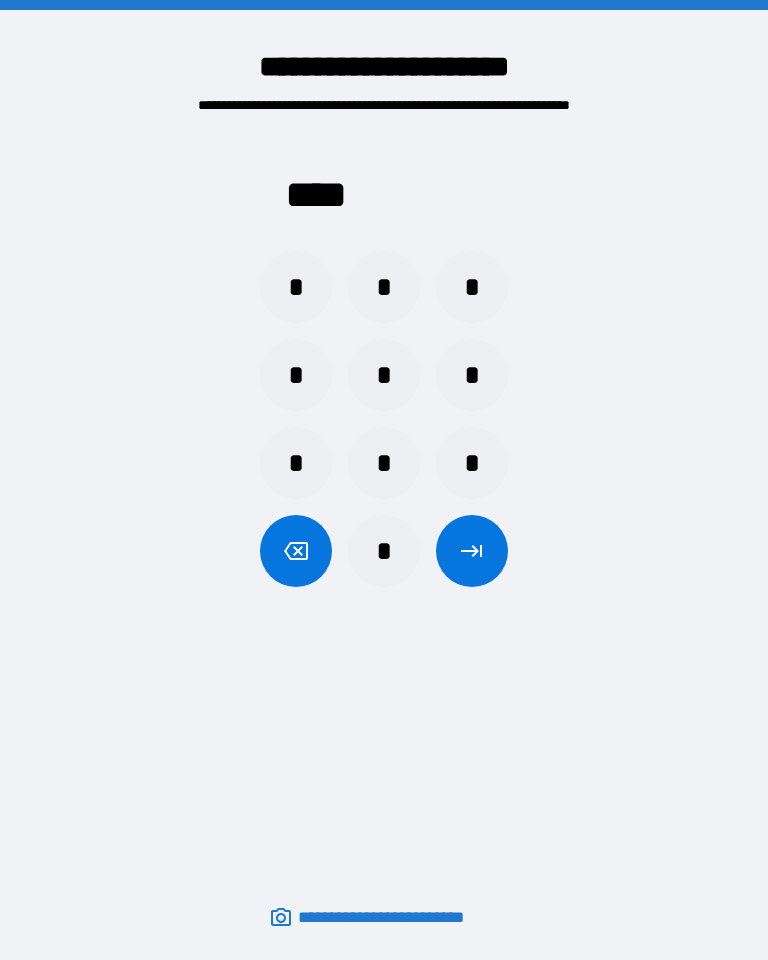 click at bounding box center (472, 551) 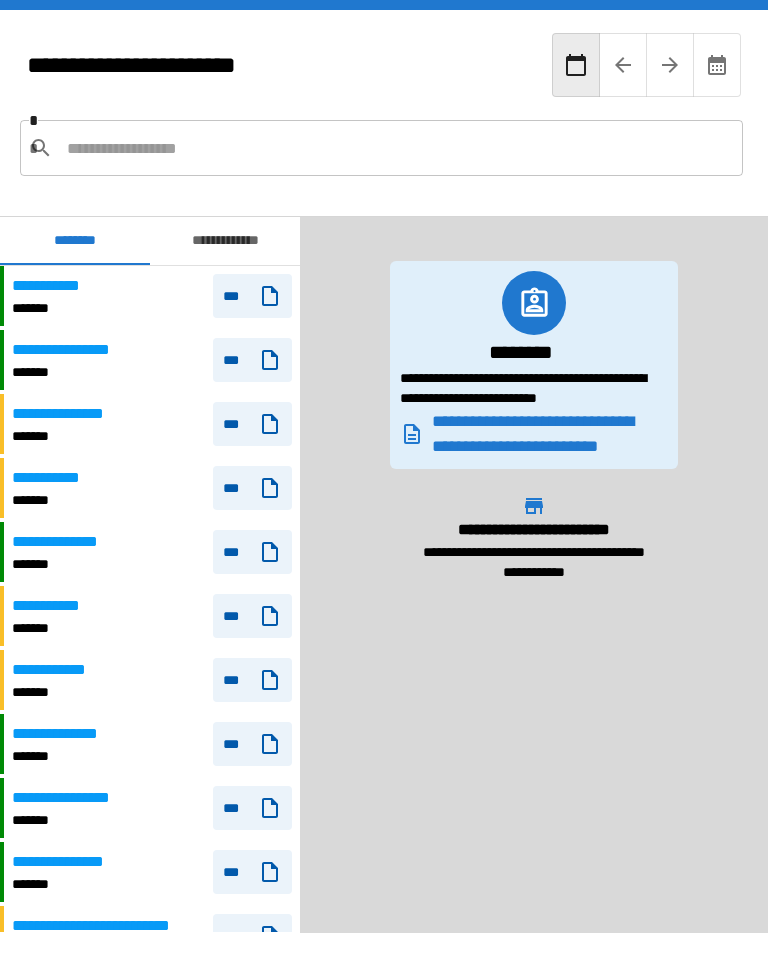 scroll, scrollTop: 3300, scrollLeft: 0, axis: vertical 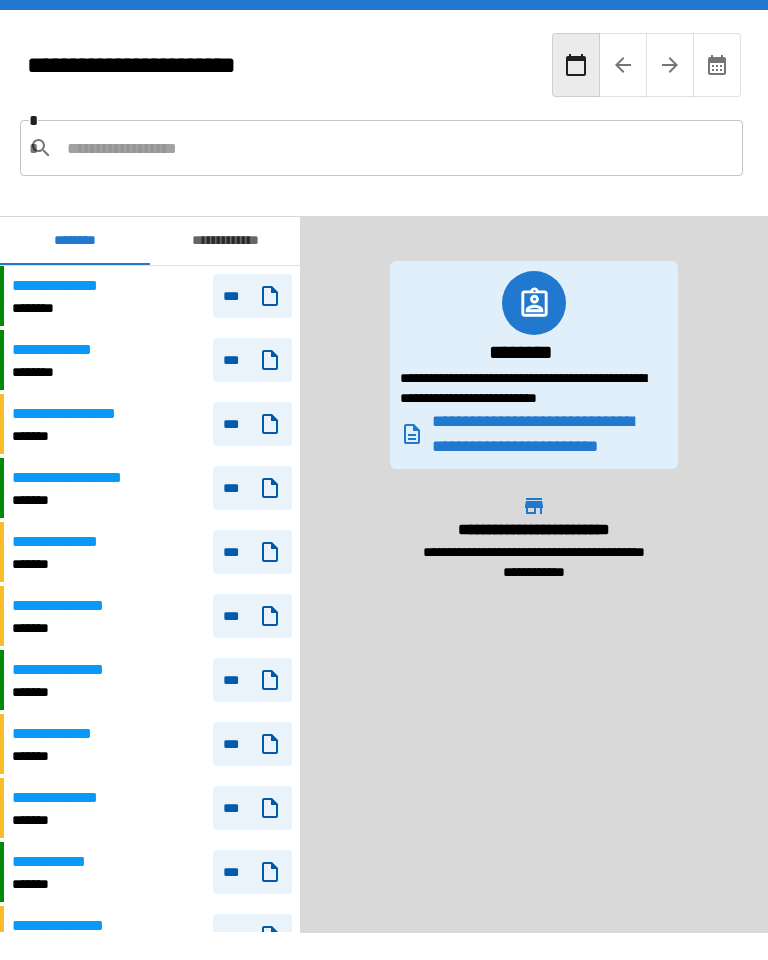 click at bounding box center [397, 148] 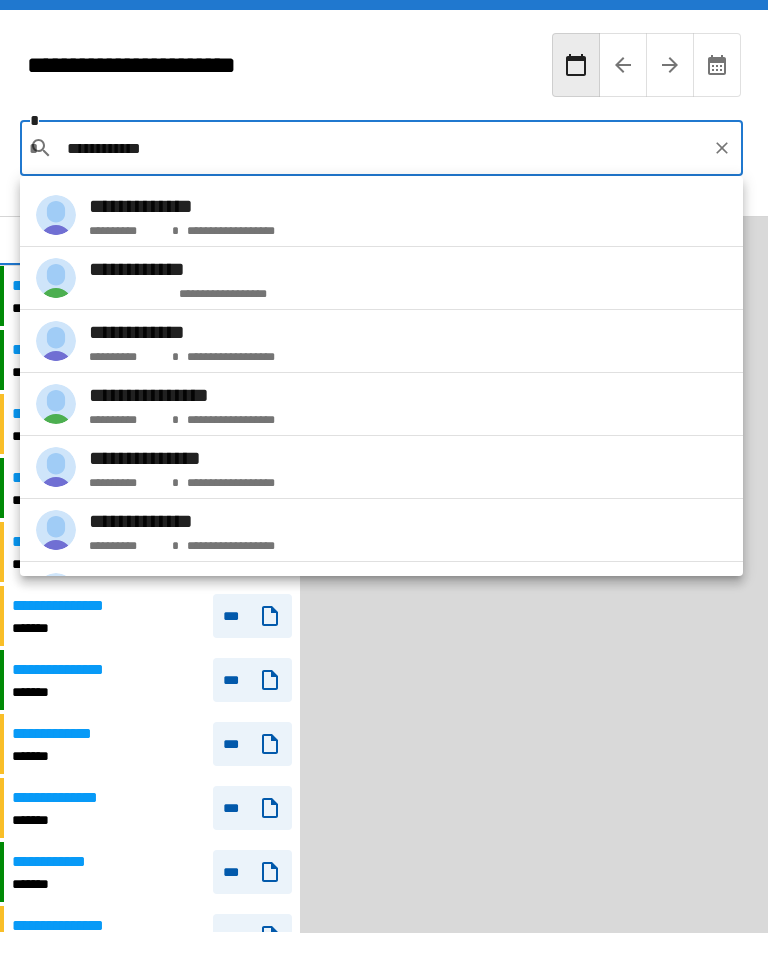 type on "**********" 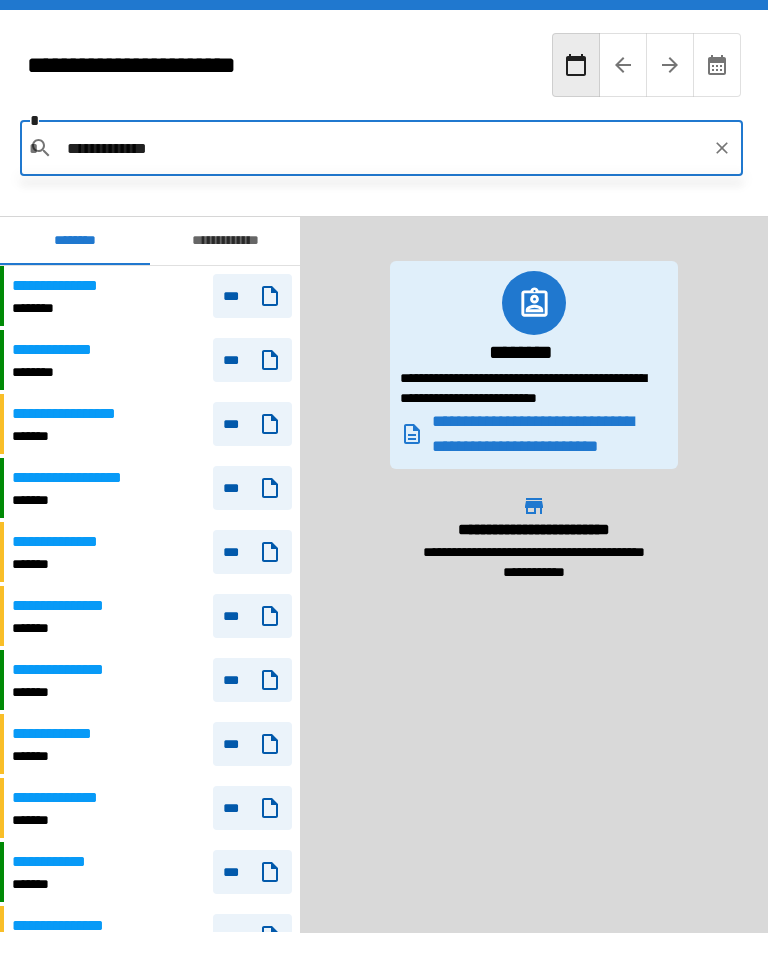 click 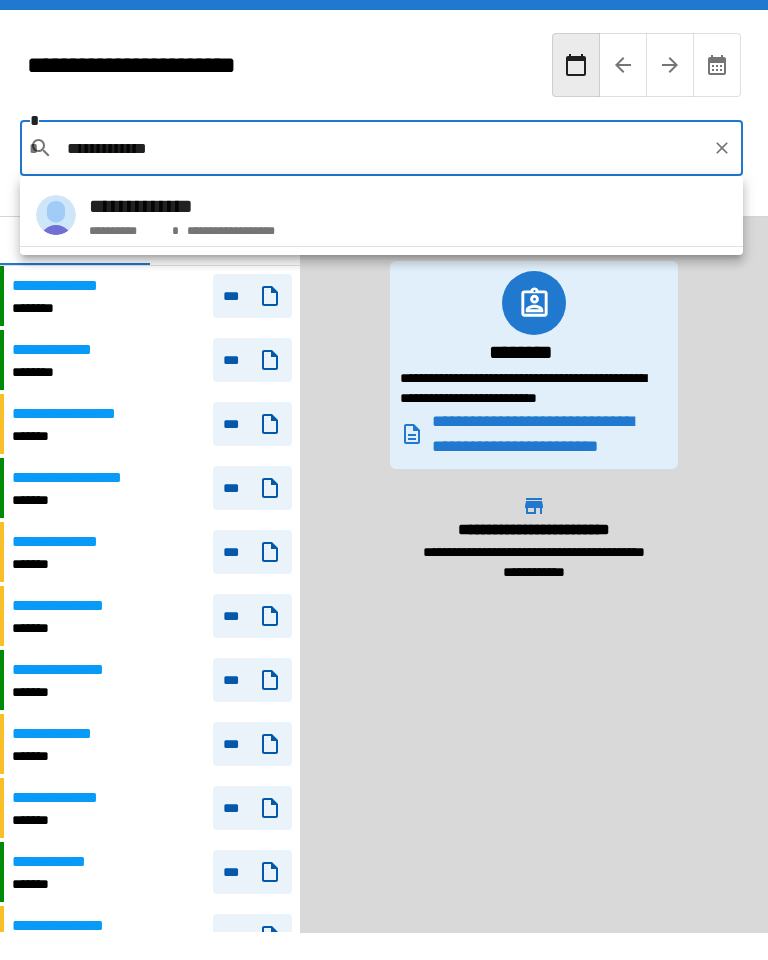click on "**********" at bounding box center (182, 206) 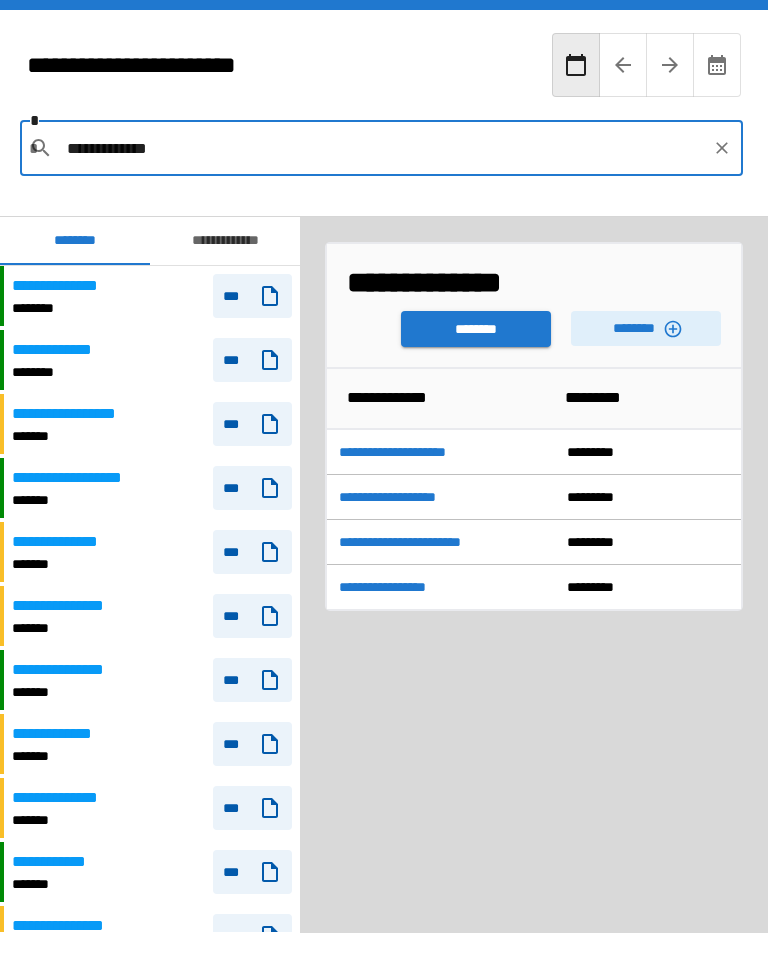 click on "********" at bounding box center [476, 329] 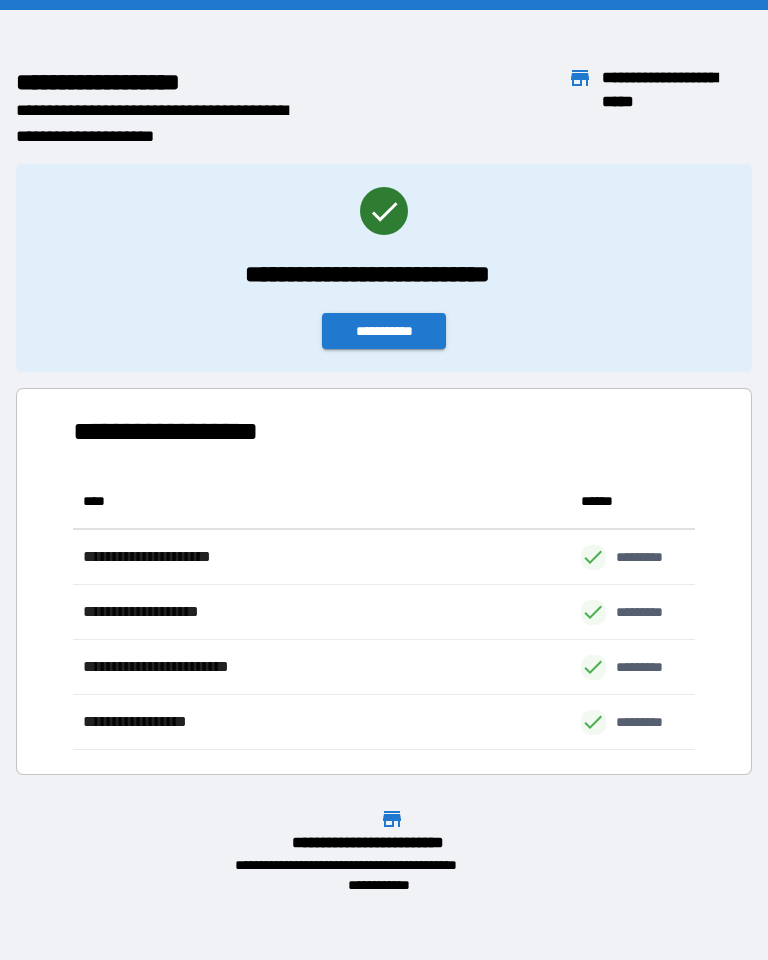 scroll, scrollTop: 276, scrollLeft: 622, axis: both 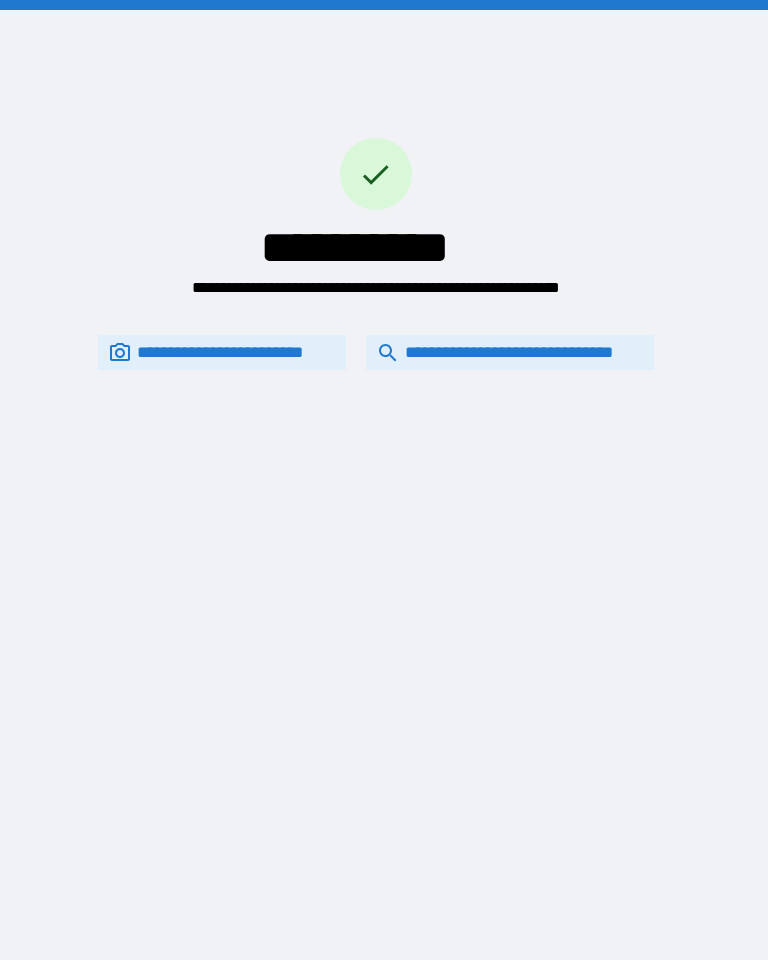 click on "**********" at bounding box center (510, 352) 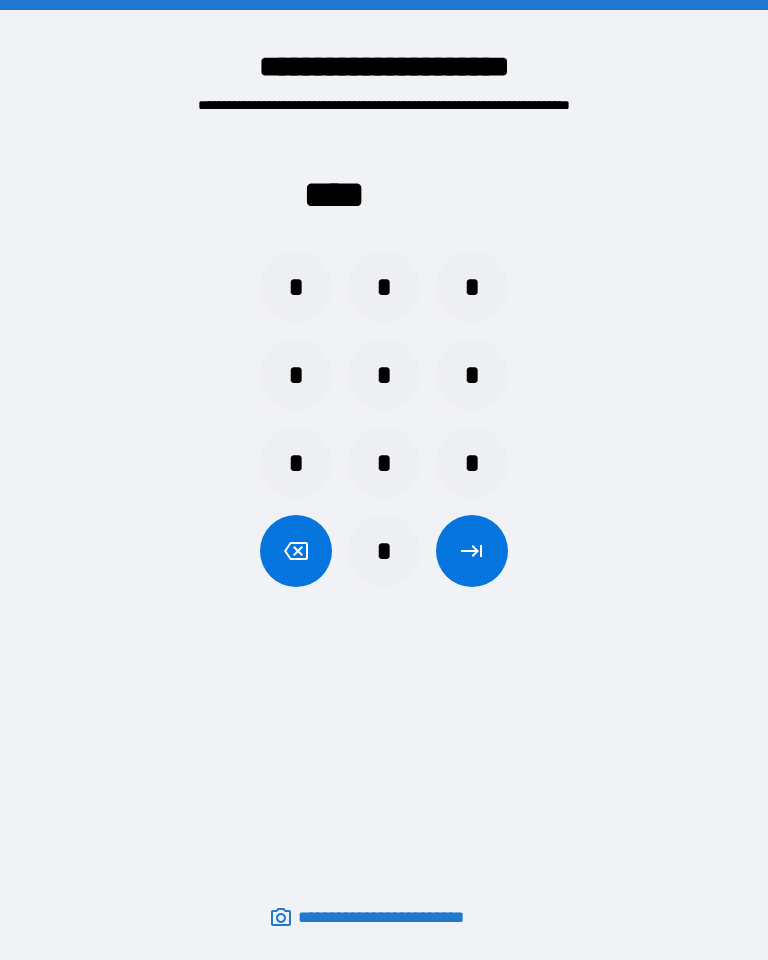 click on "*" at bounding box center [296, 287] 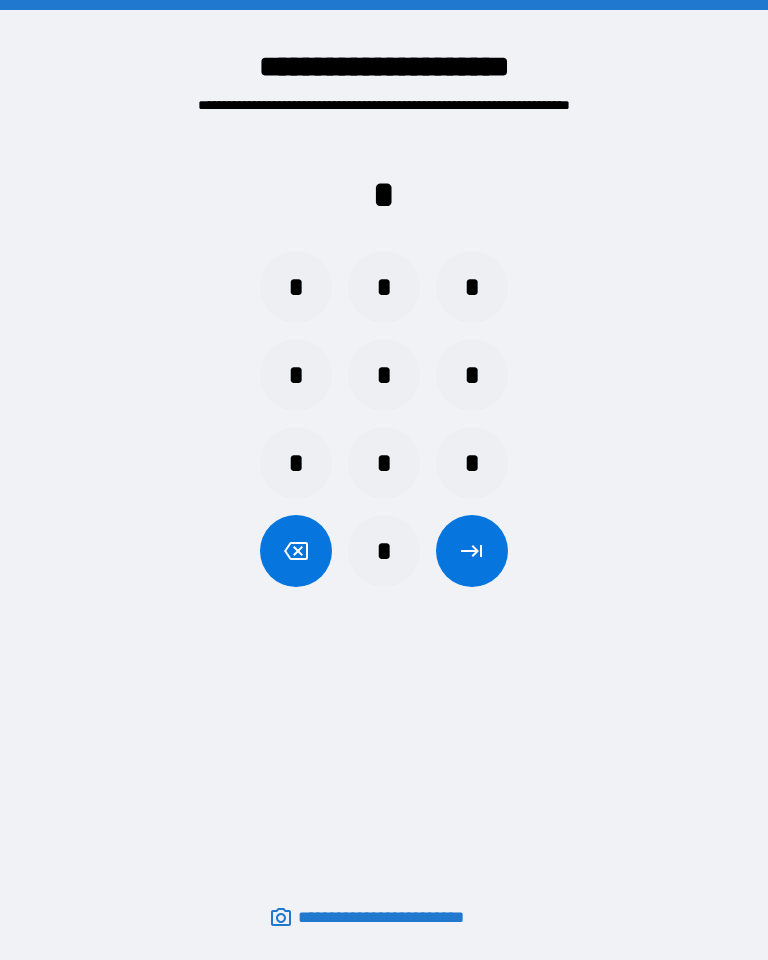 click on "*" at bounding box center [384, 287] 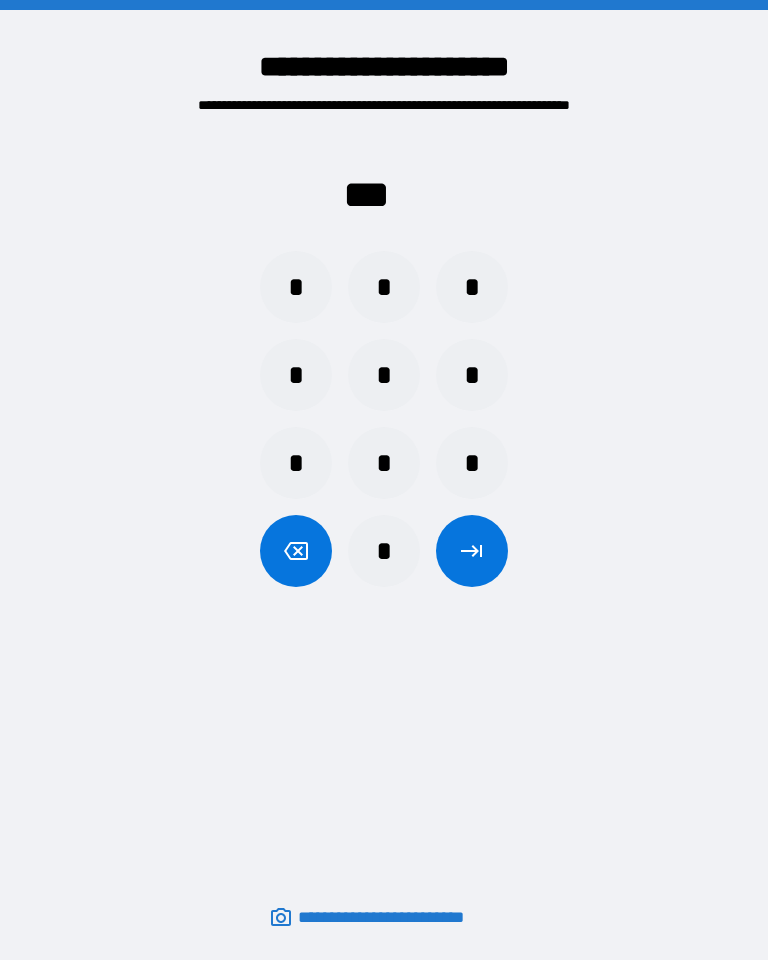 click on "*" at bounding box center (296, 375) 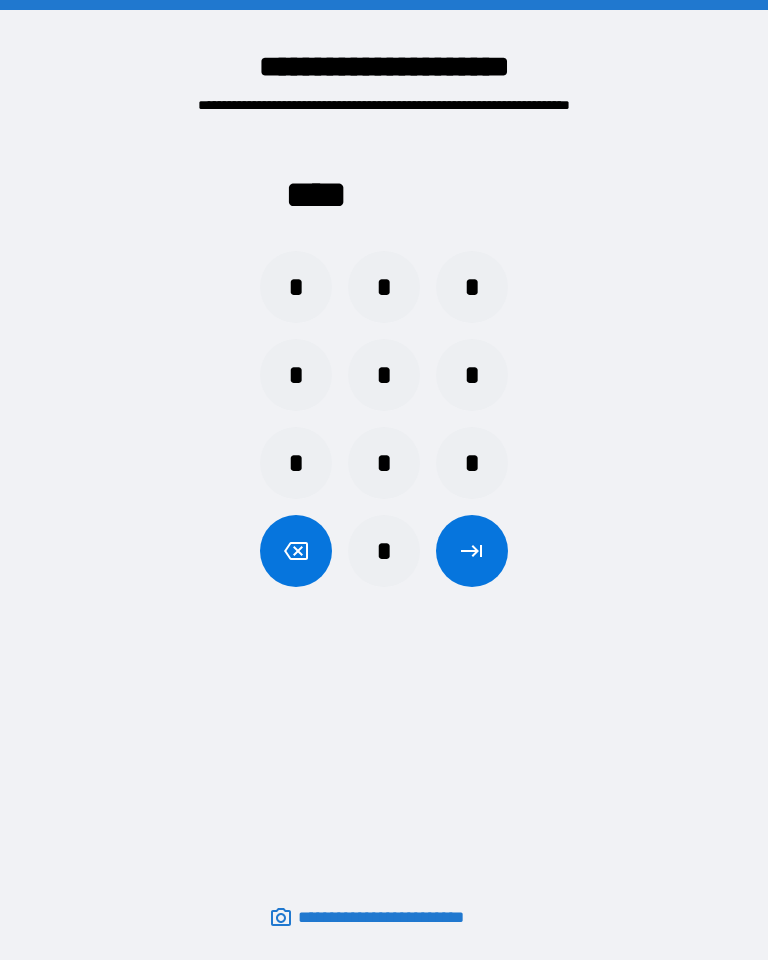 click at bounding box center (472, 551) 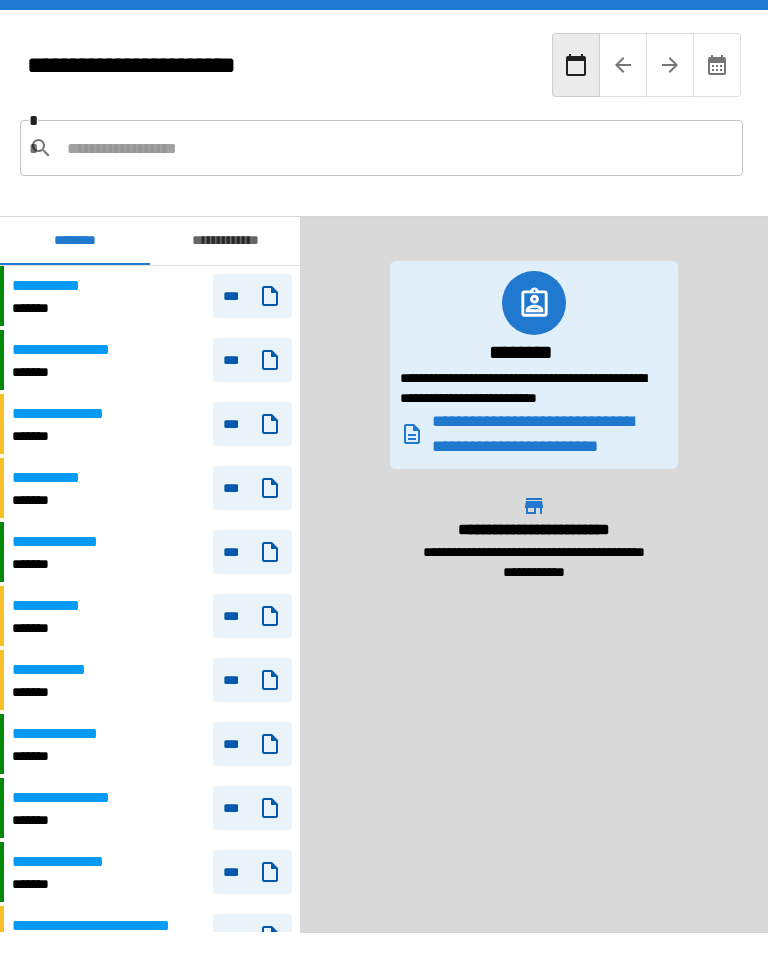 scroll, scrollTop: 3300, scrollLeft: 0, axis: vertical 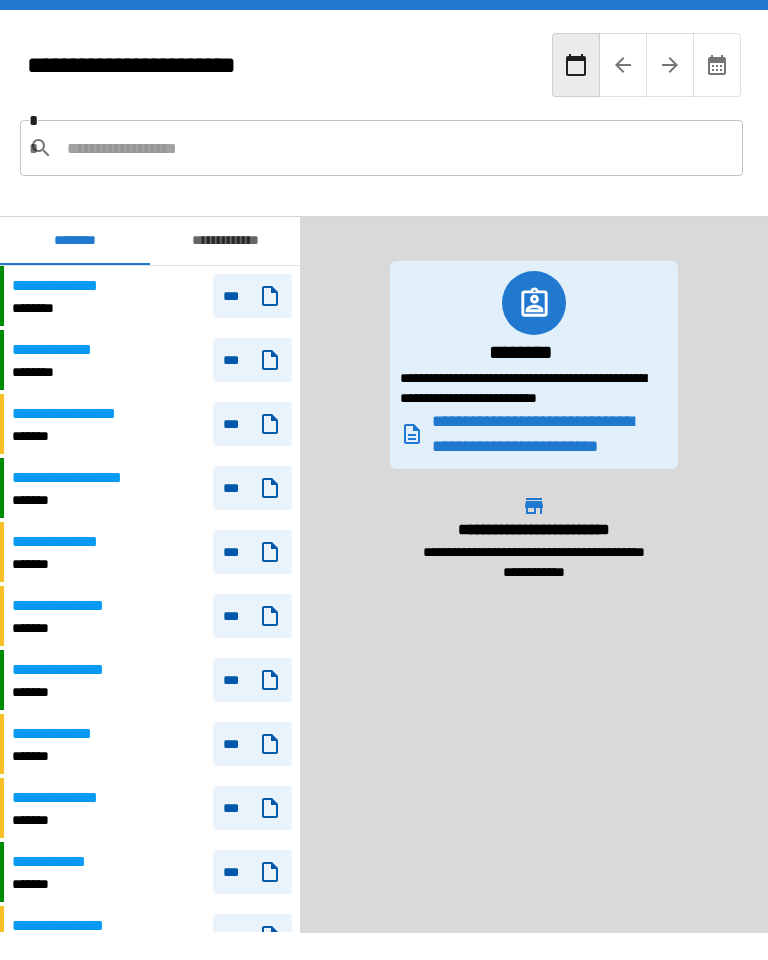 click at bounding box center [397, 148] 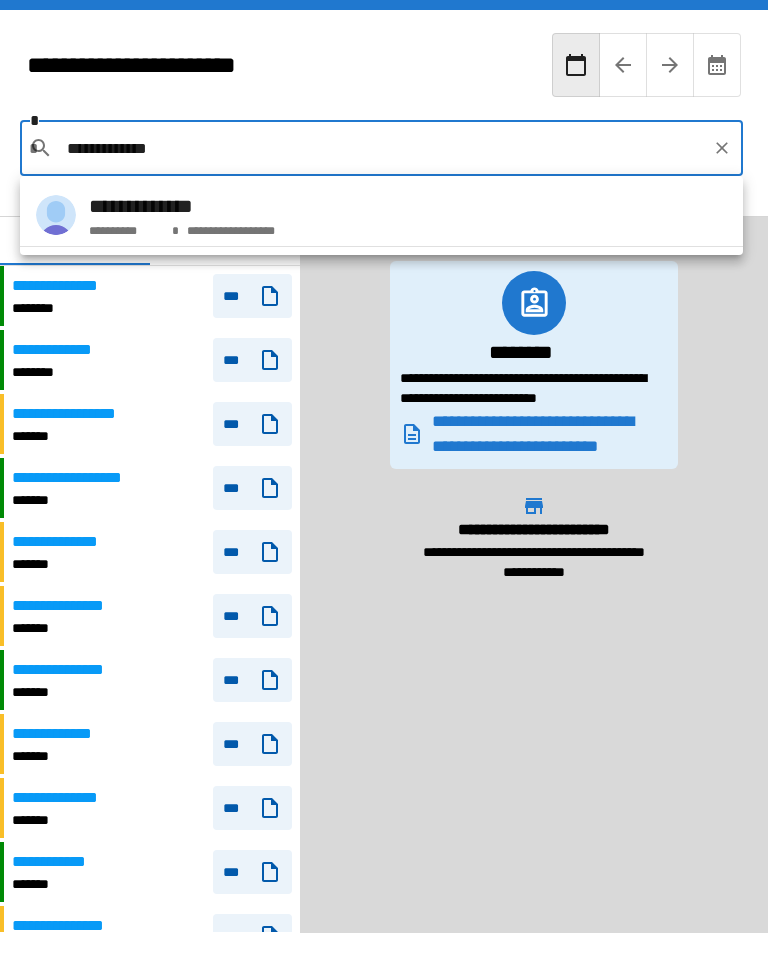 click on "**********" at bounding box center [228, 227] 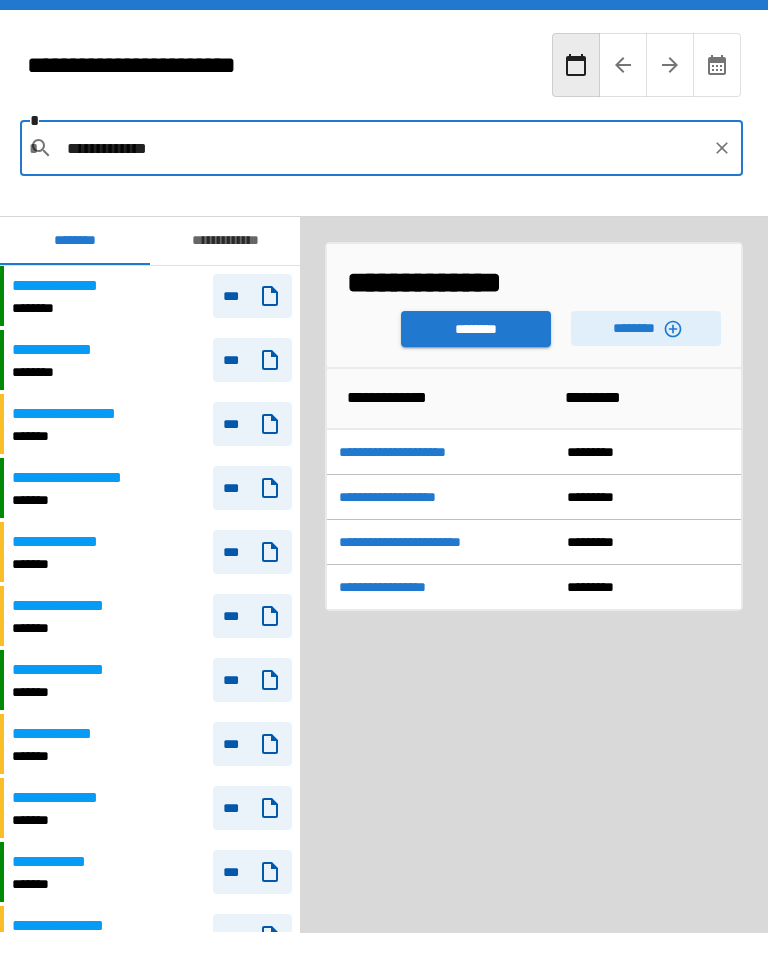 click on "********" at bounding box center [646, 328] 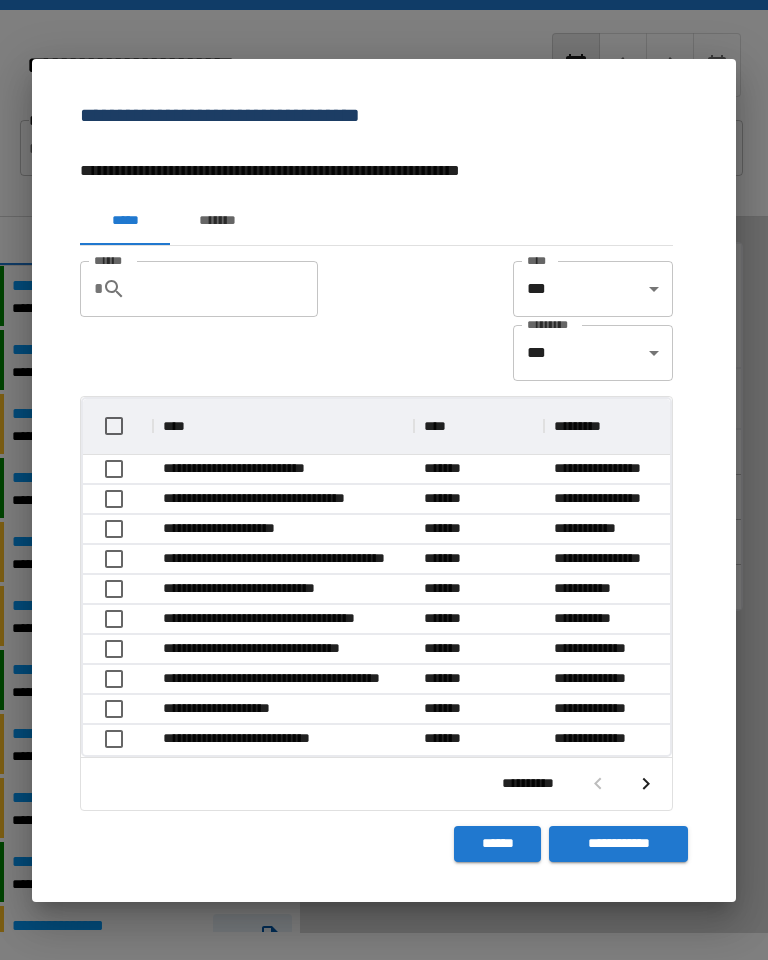 scroll, scrollTop: 356, scrollLeft: 587, axis: both 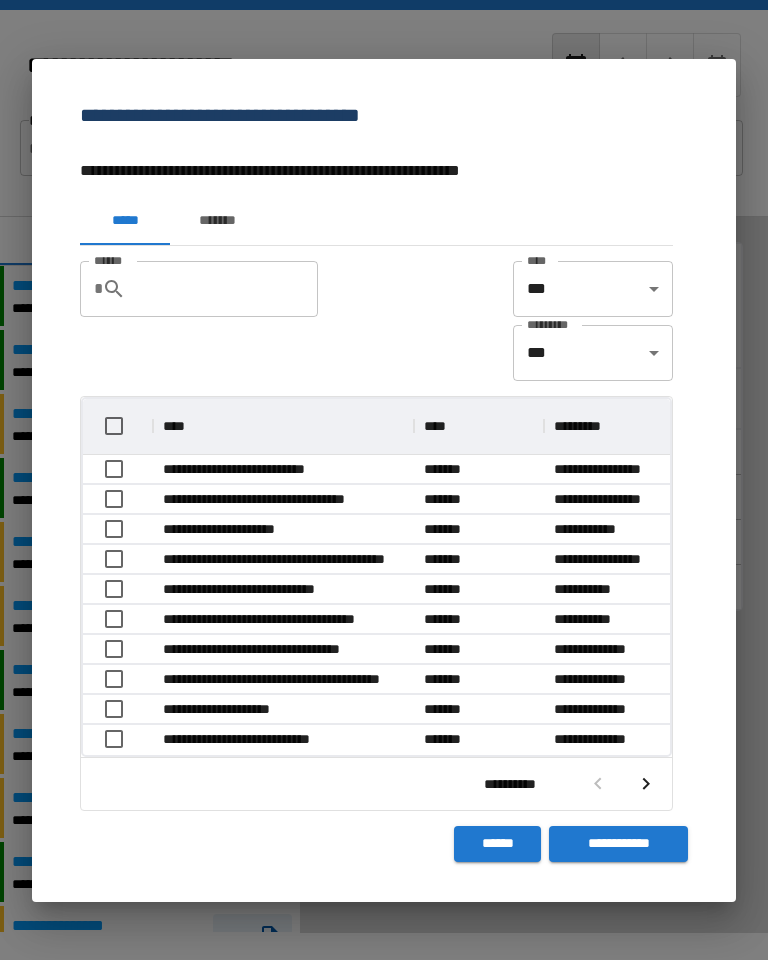 click 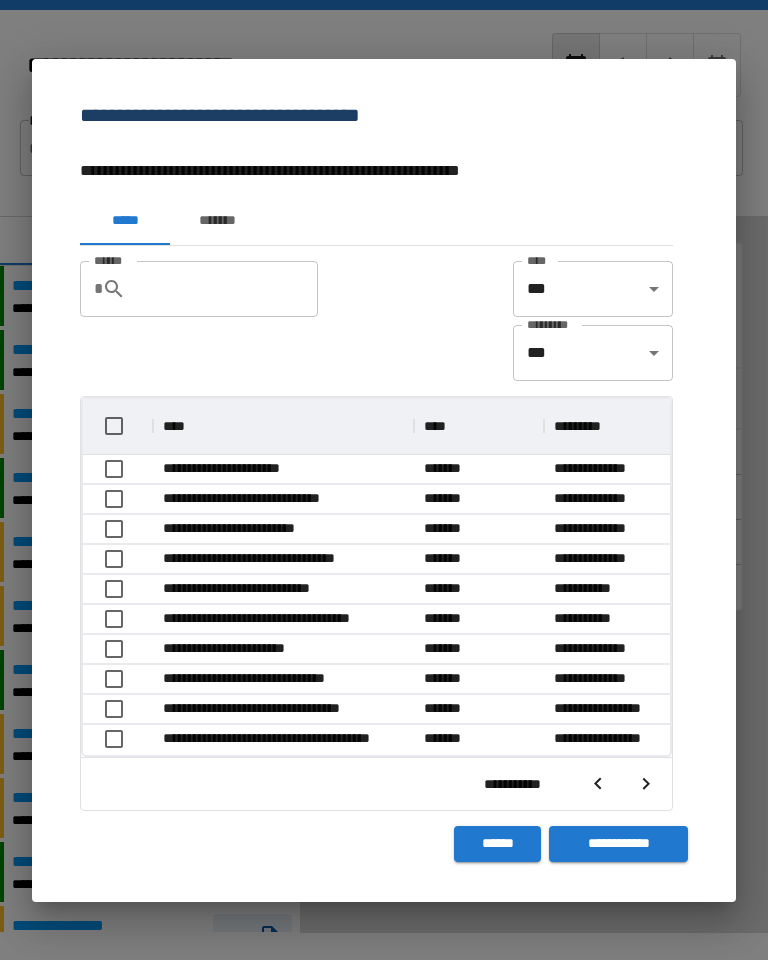 scroll, scrollTop: 356, scrollLeft: 587, axis: both 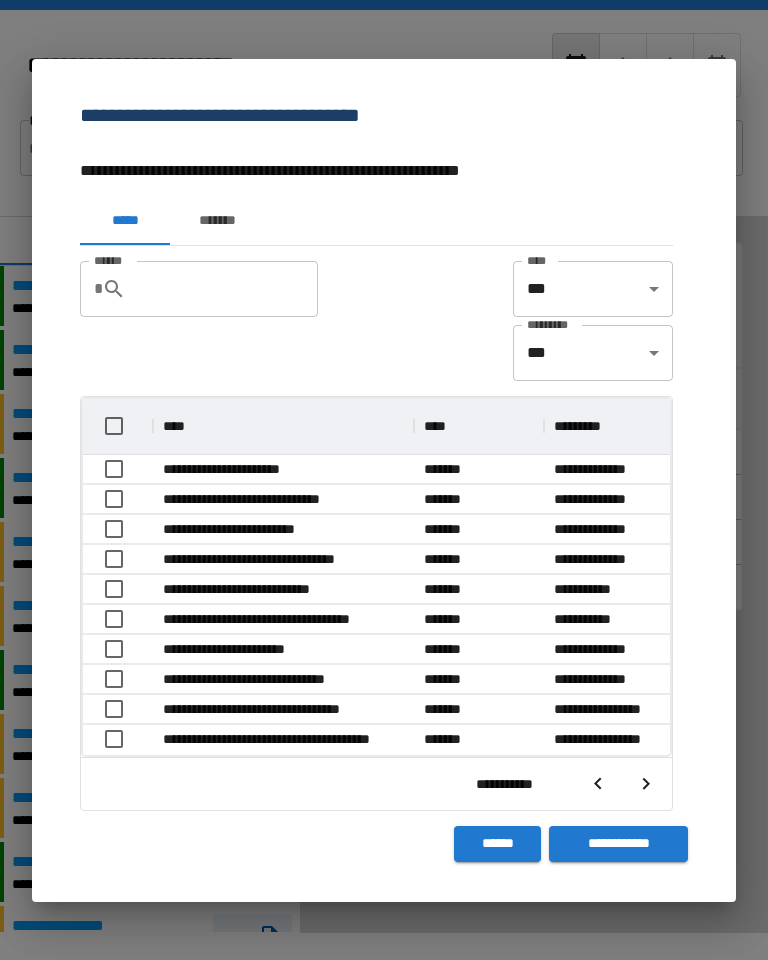 click 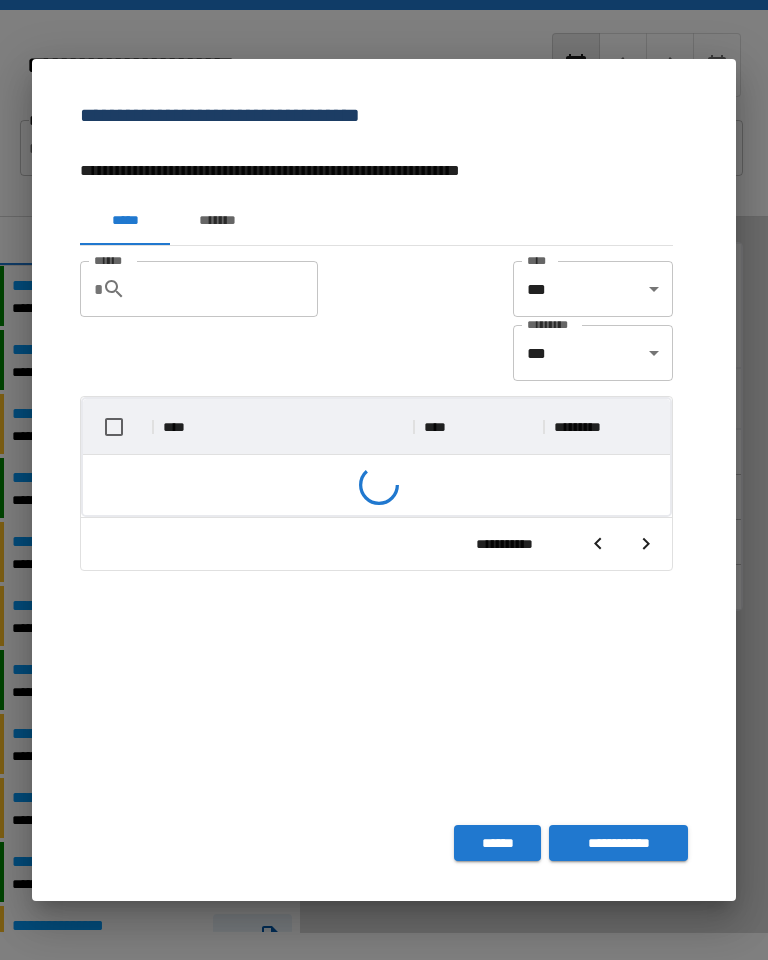 scroll, scrollTop: 356, scrollLeft: 587, axis: both 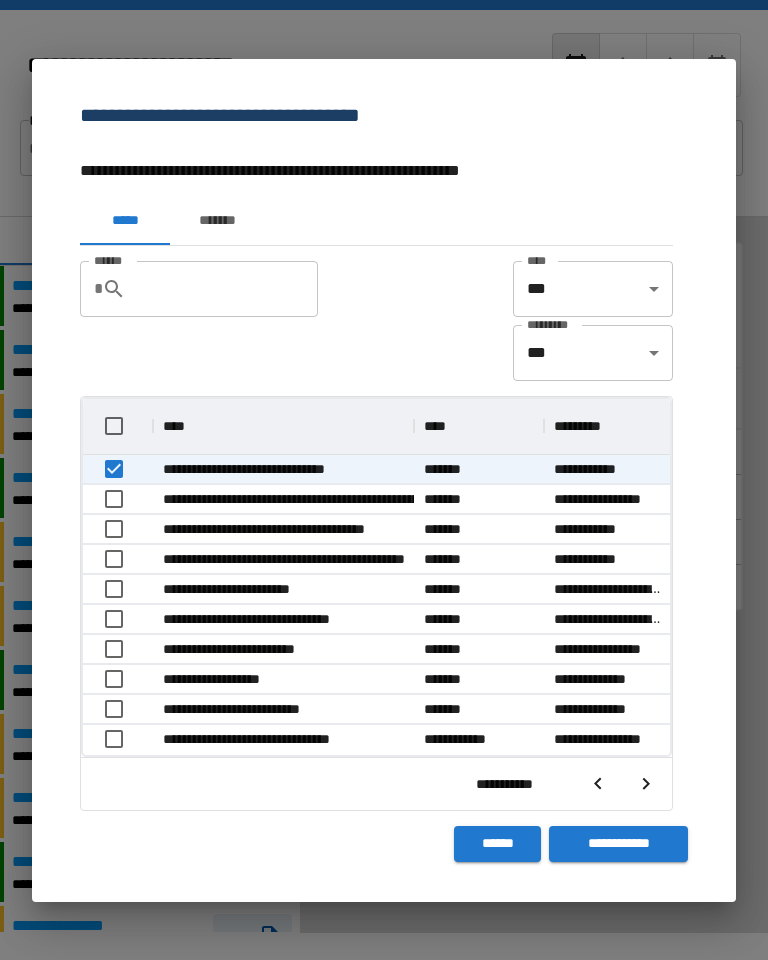click on "**********" at bounding box center (618, 844) 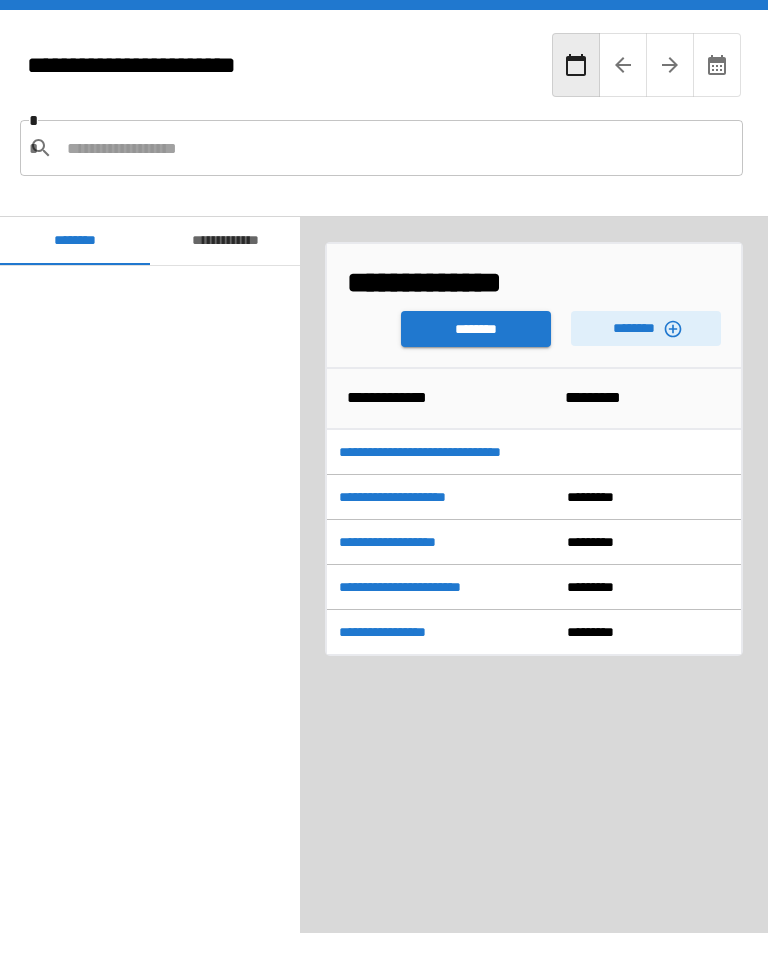scroll, scrollTop: 3300, scrollLeft: 0, axis: vertical 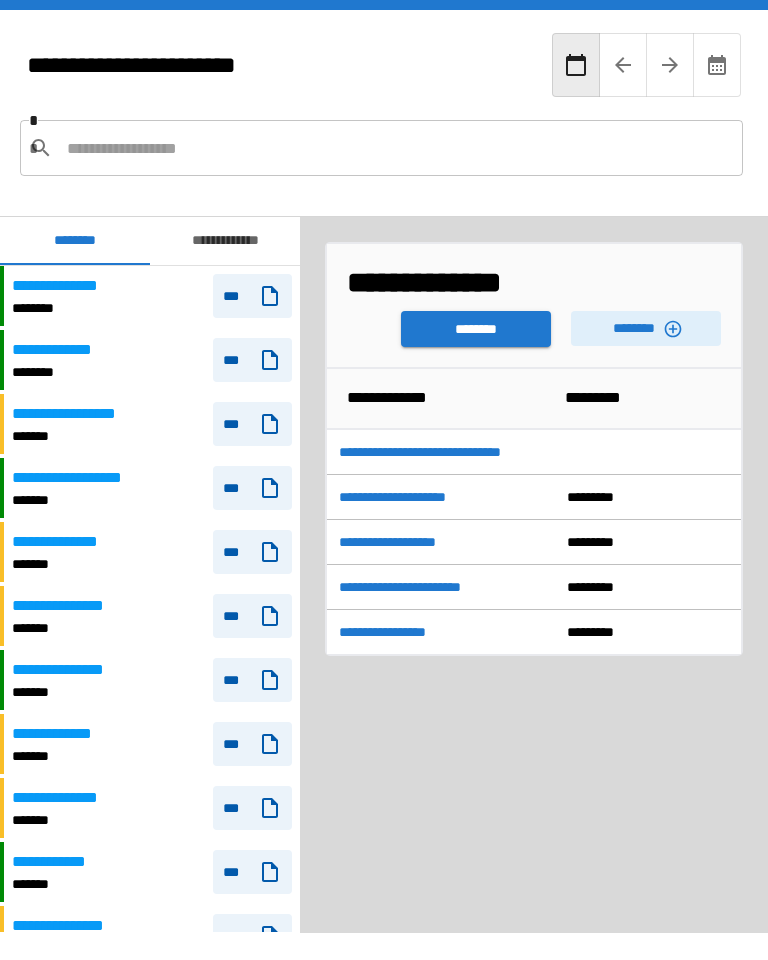 click on "********" at bounding box center [476, 329] 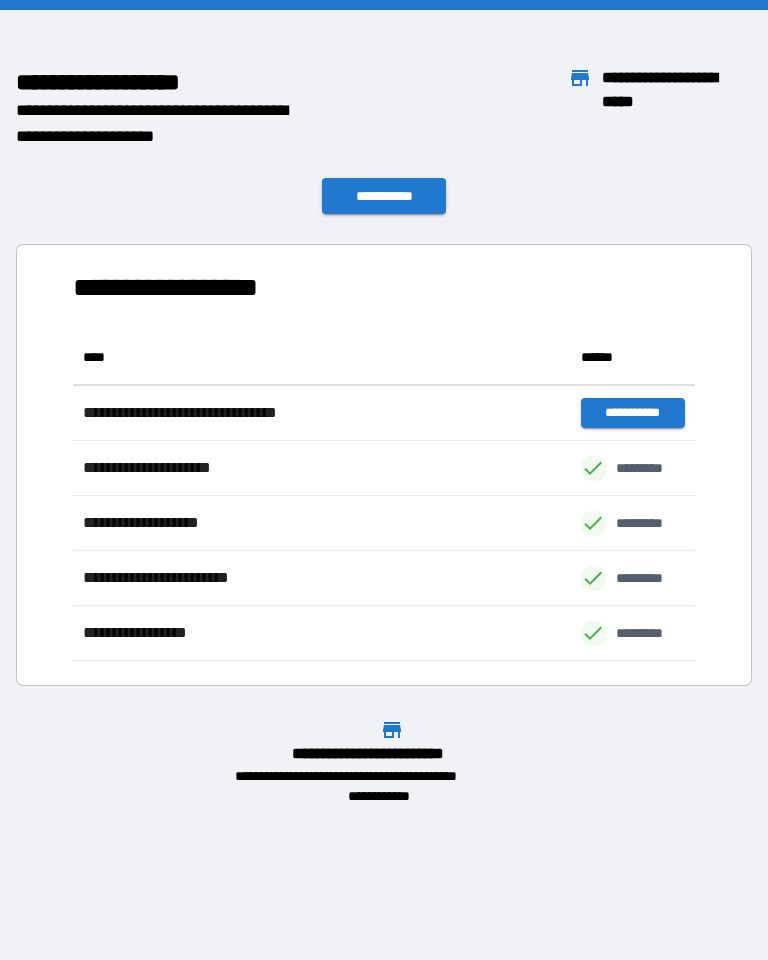 scroll, scrollTop: 331, scrollLeft: 622, axis: both 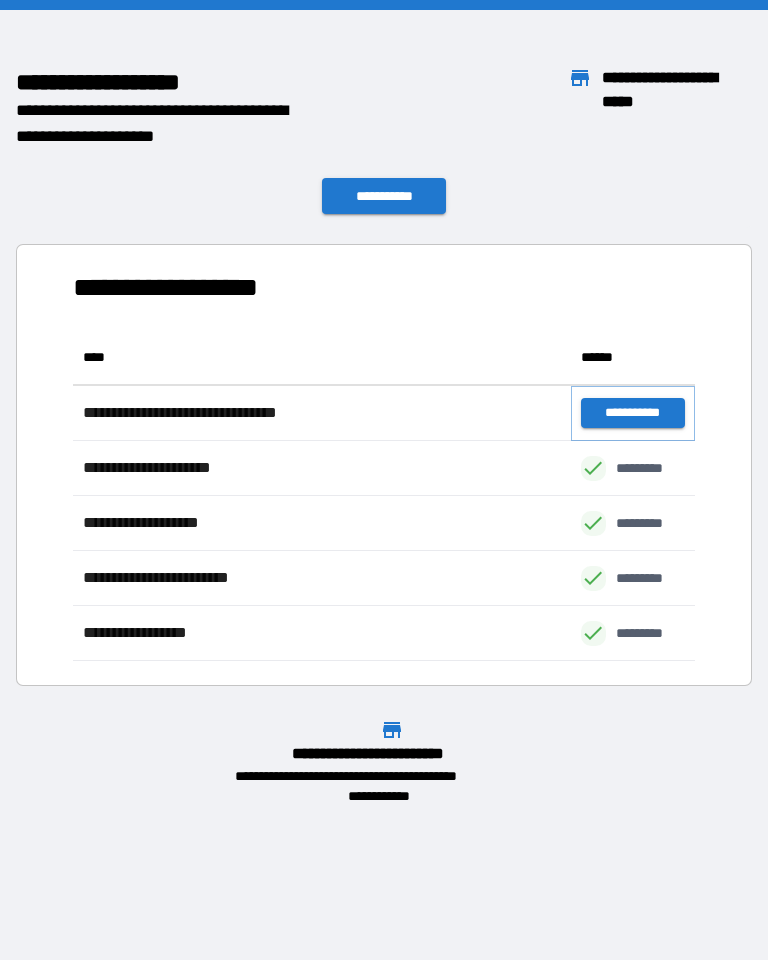 click on "**********" at bounding box center (633, 413) 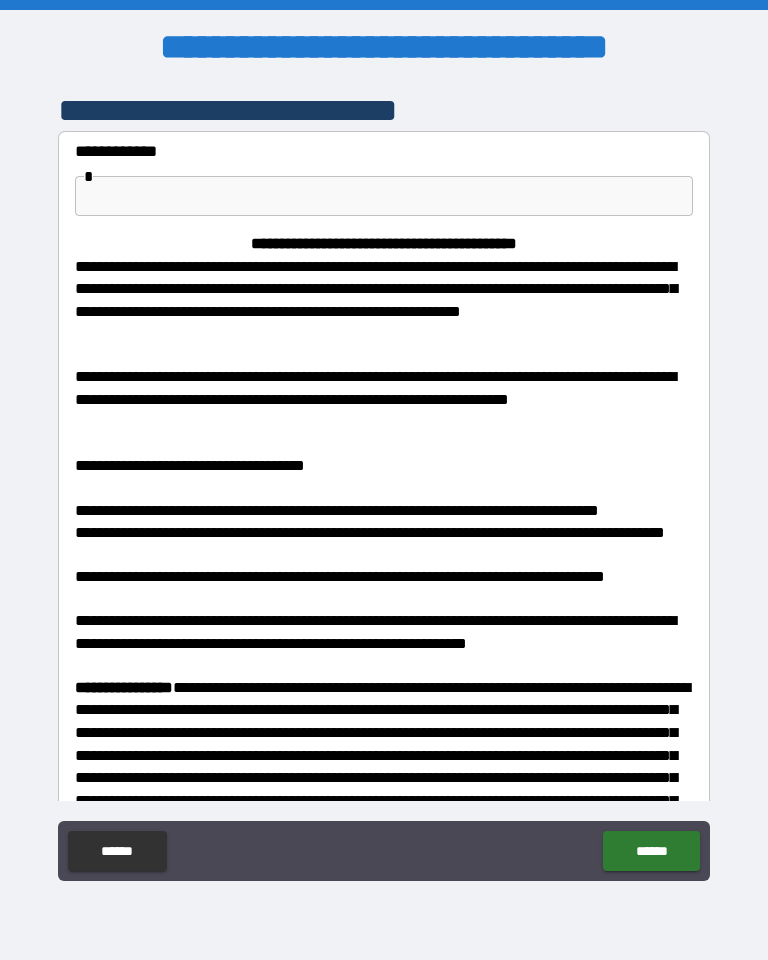 click at bounding box center [384, 196] 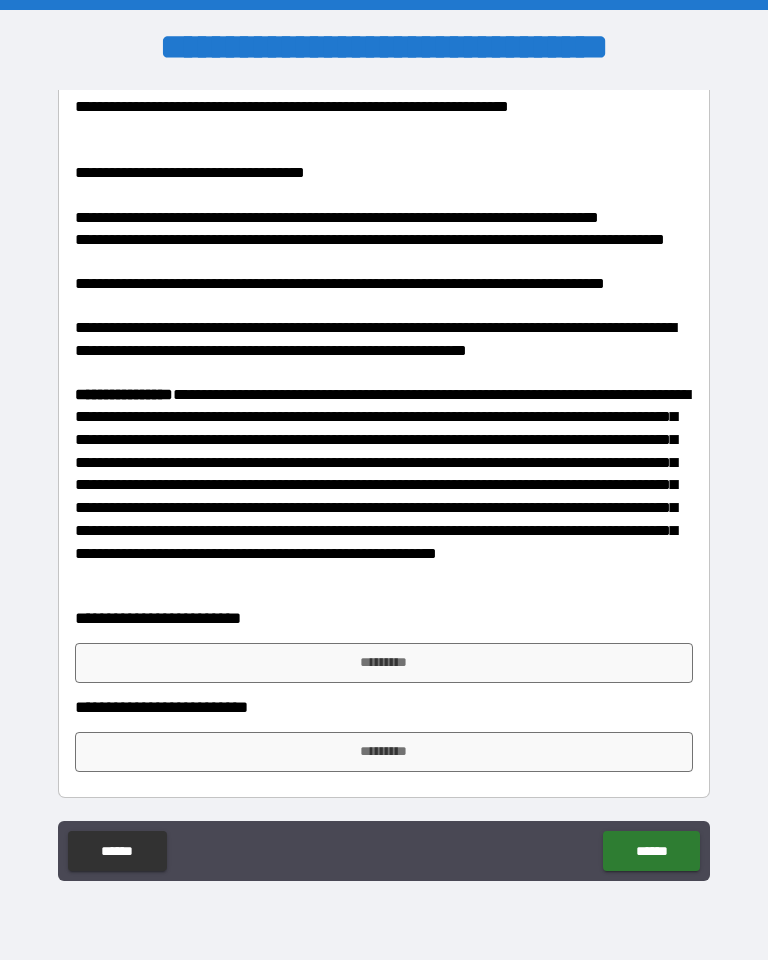 scroll, scrollTop: 291, scrollLeft: 0, axis: vertical 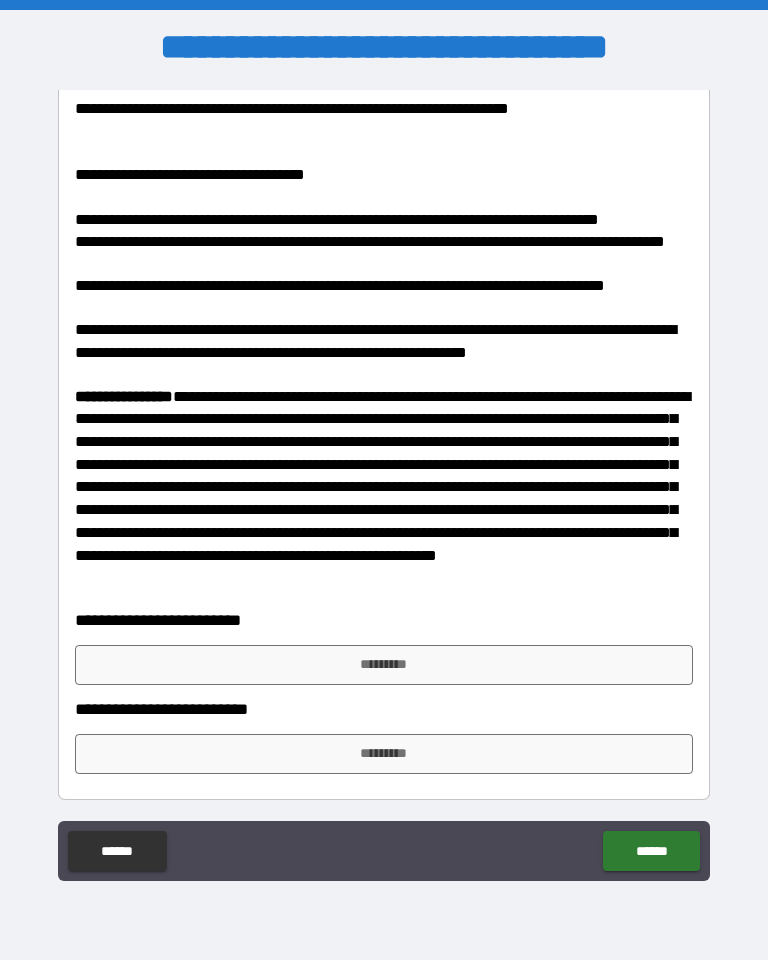 type on "**********" 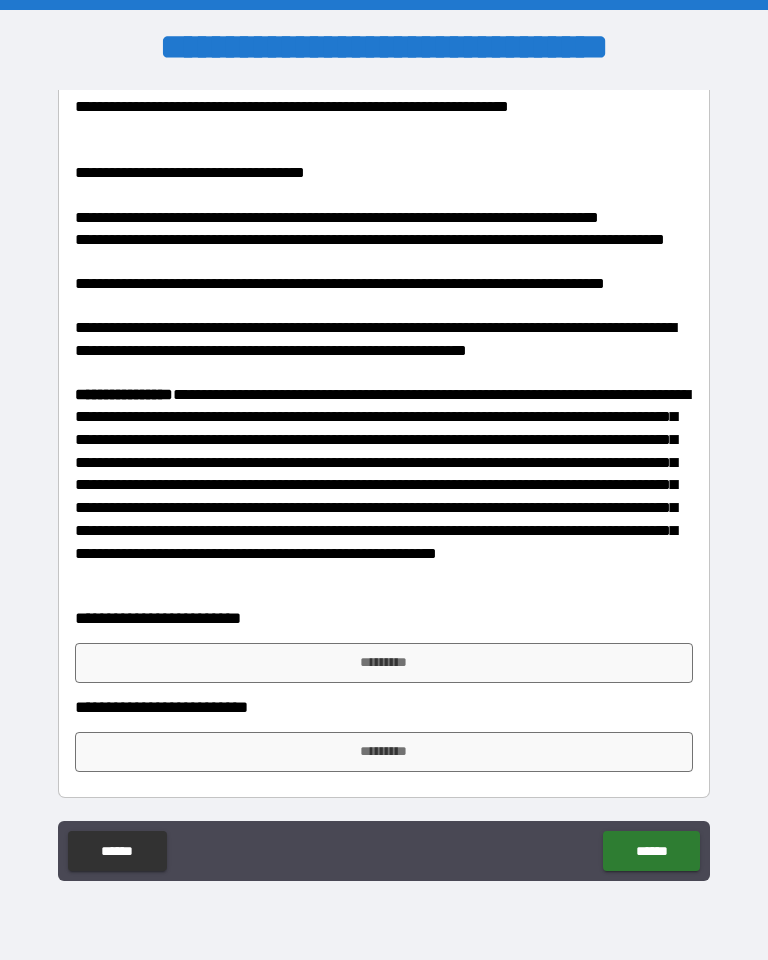 scroll, scrollTop: 291, scrollLeft: 0, axis: vertical 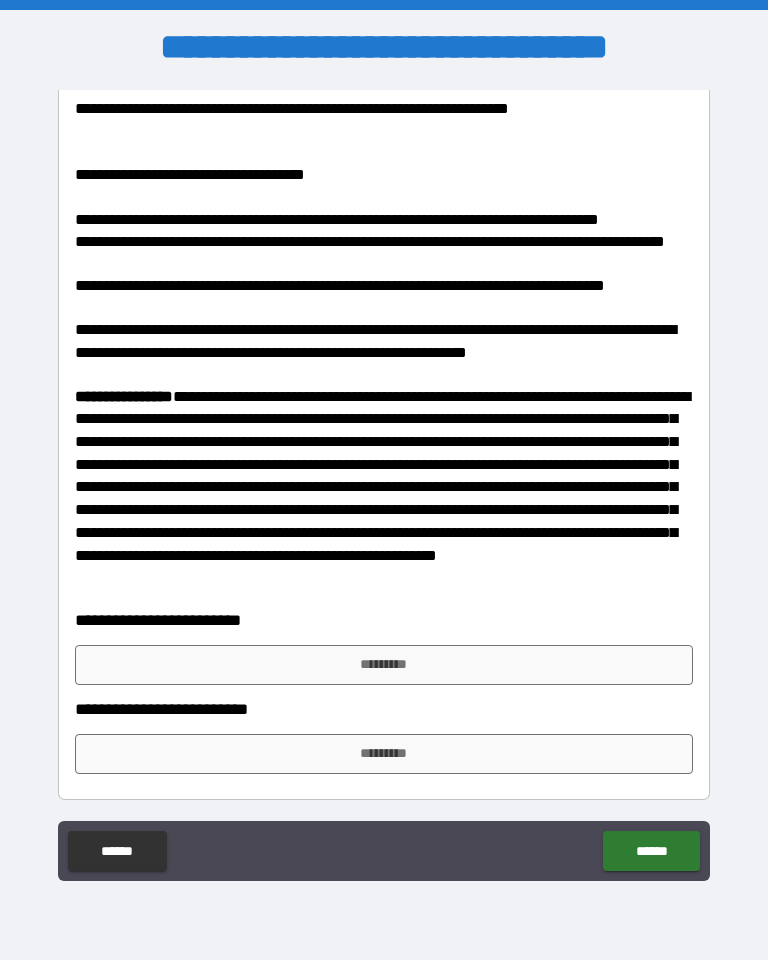 click on "*********" at bounding box center [384, 665] 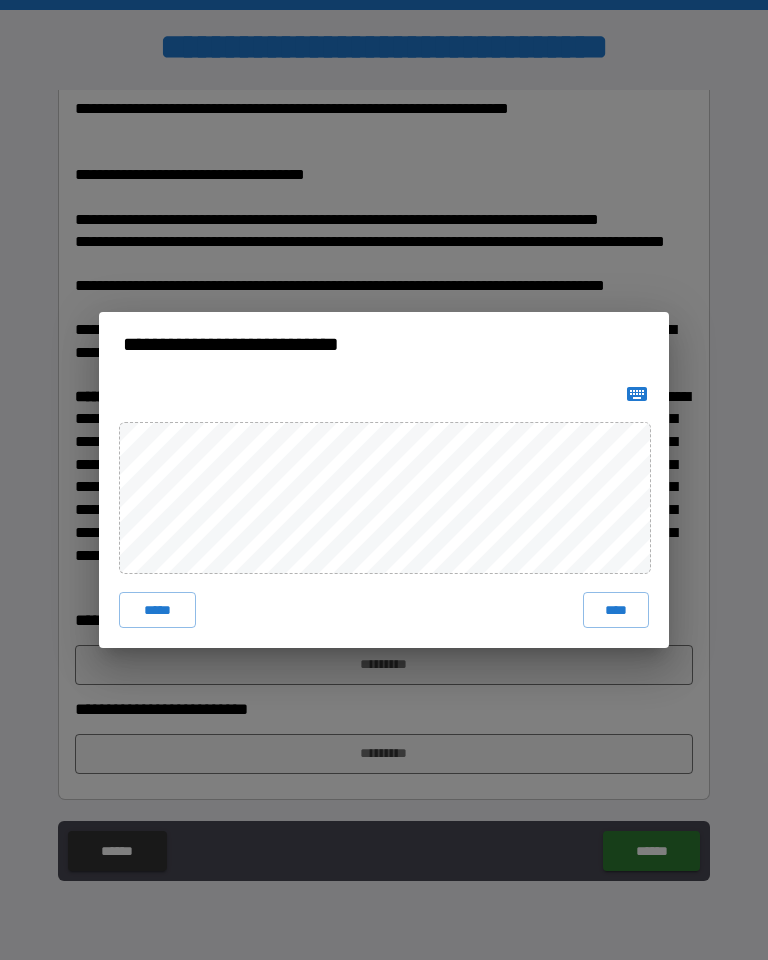 click on "****" at bounding box center (616, 610) 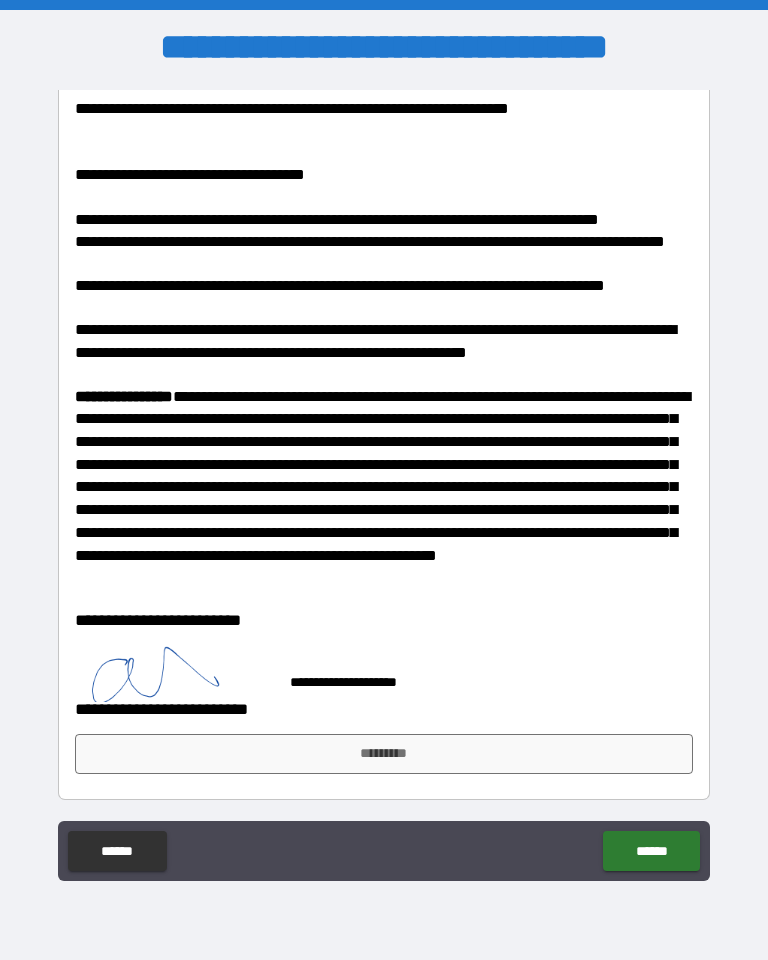 scroll, scrollTop: 281, scrollLeft: 0, axis: vertical 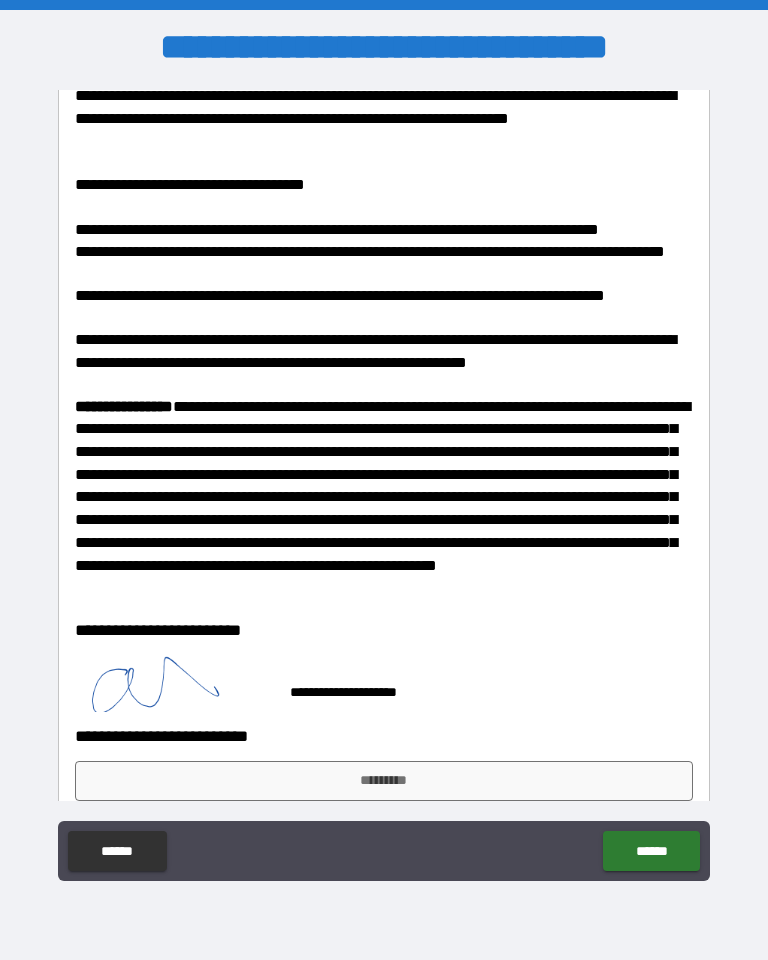 click on "******" at bounding box center [651, 851] 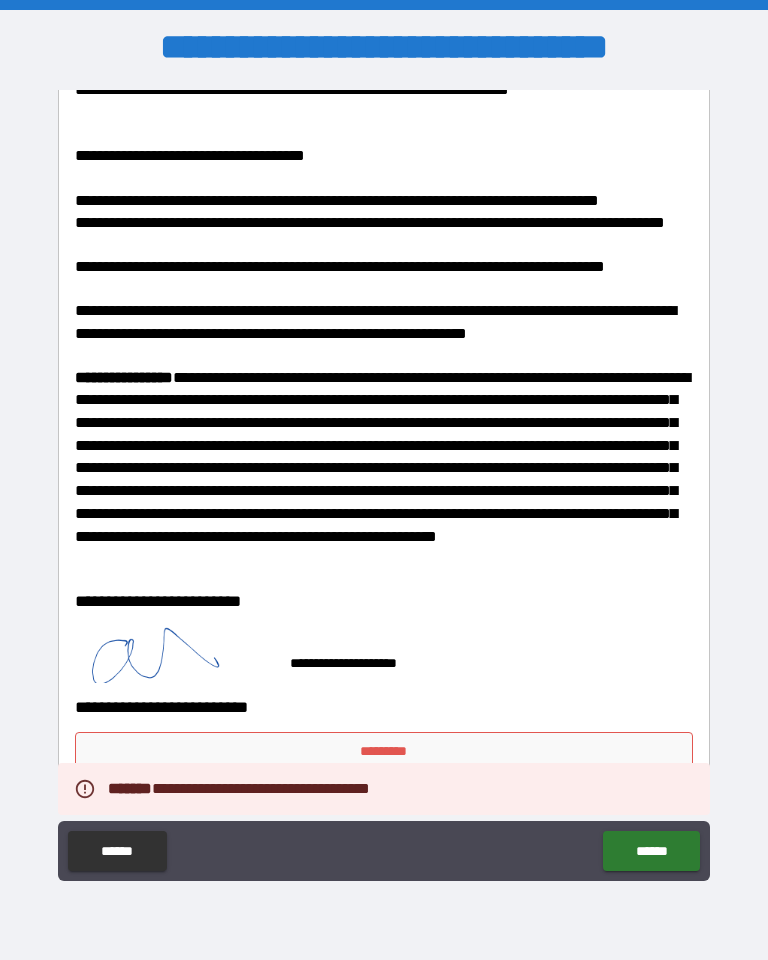 scroll, scrollTop: 308, scrollLeft: 0, axis: vertical 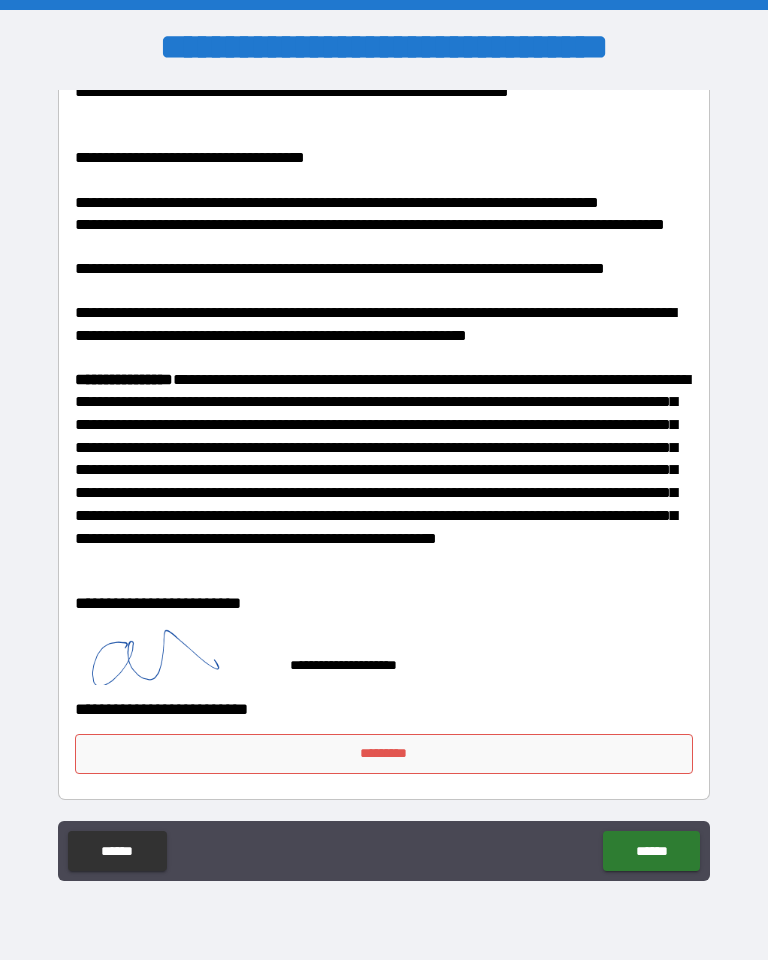 click on "*********" at bounding box center [384, 754] 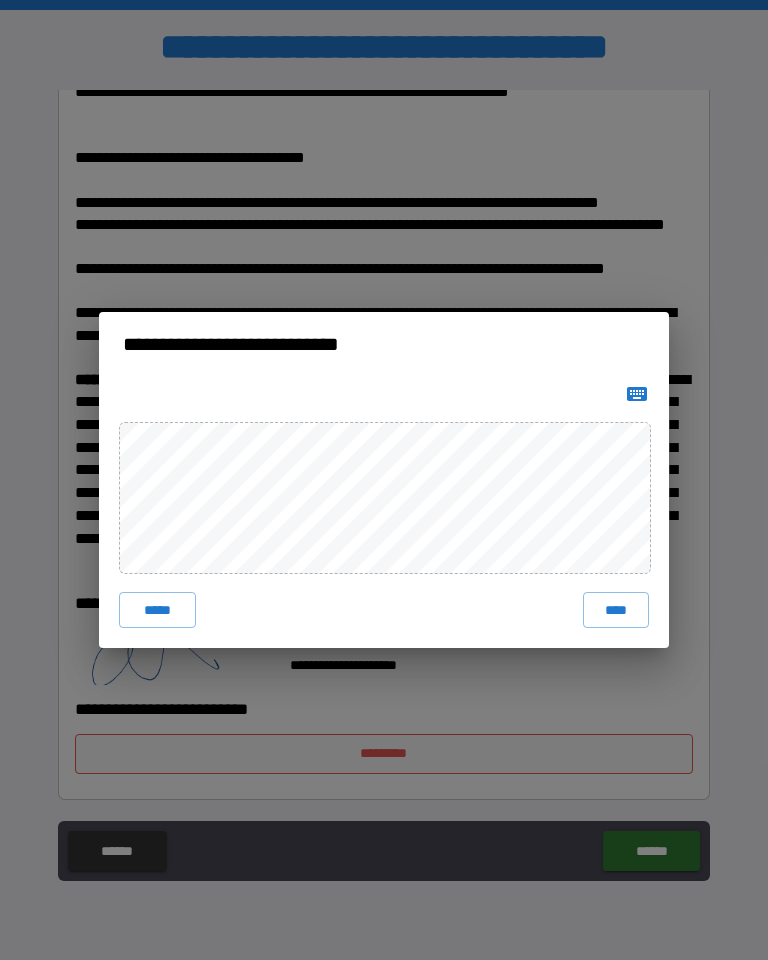 click on "****" at bounding box center (616, 610) 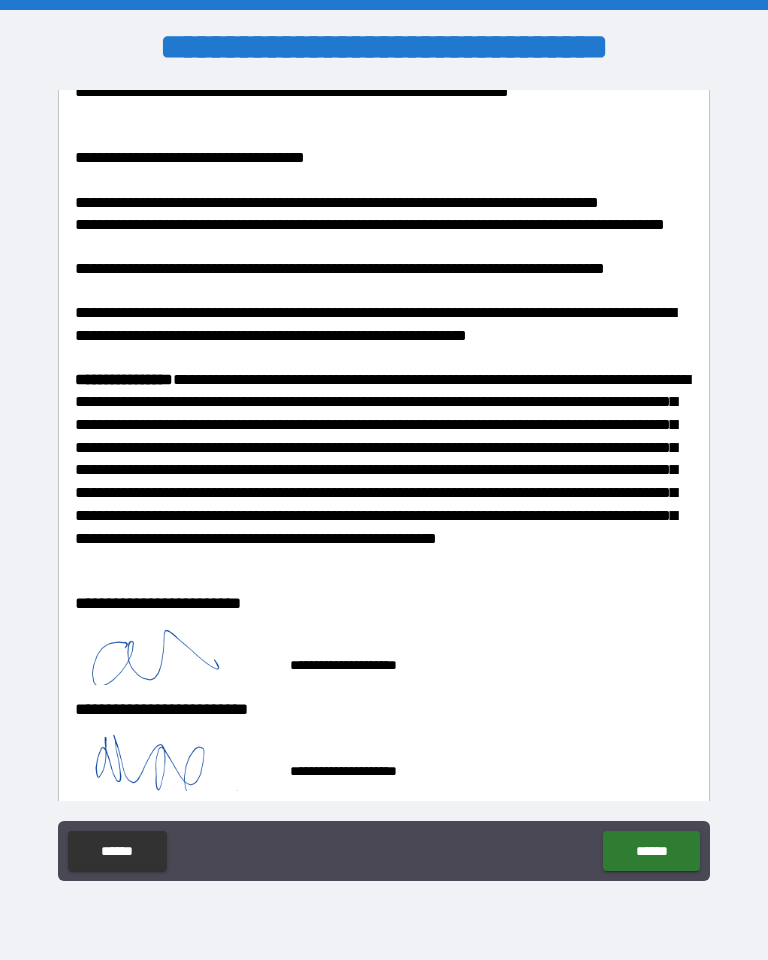 scroll, scrollTop: 298, scrollLeft: 0, axis: vertical 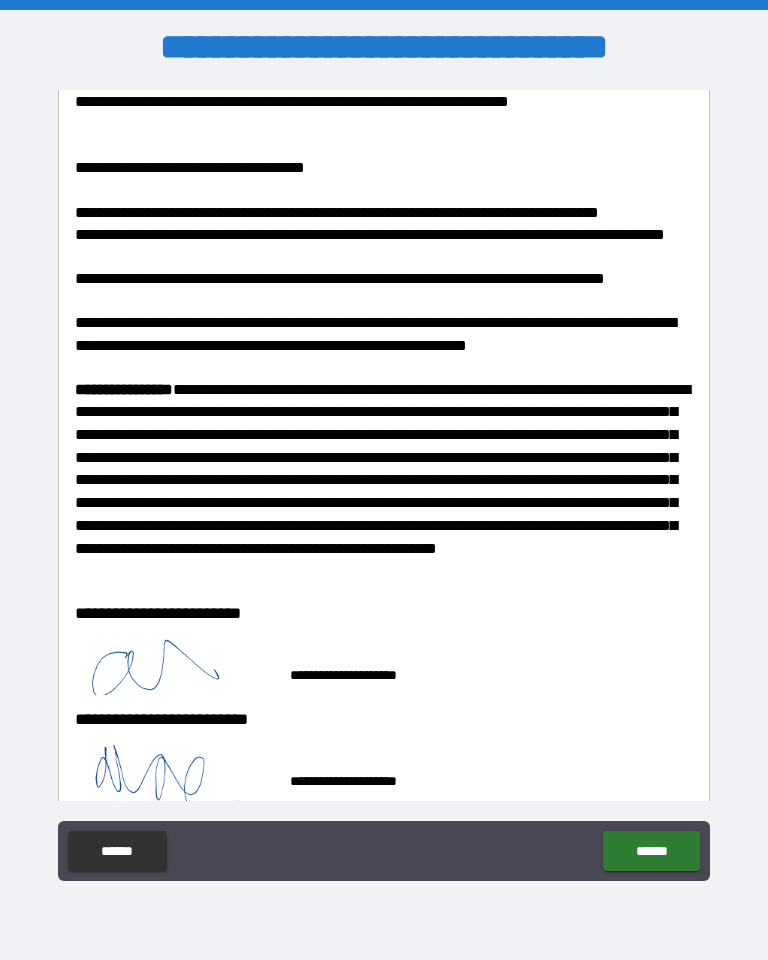 click on "******" at bounding box center (651, 851) 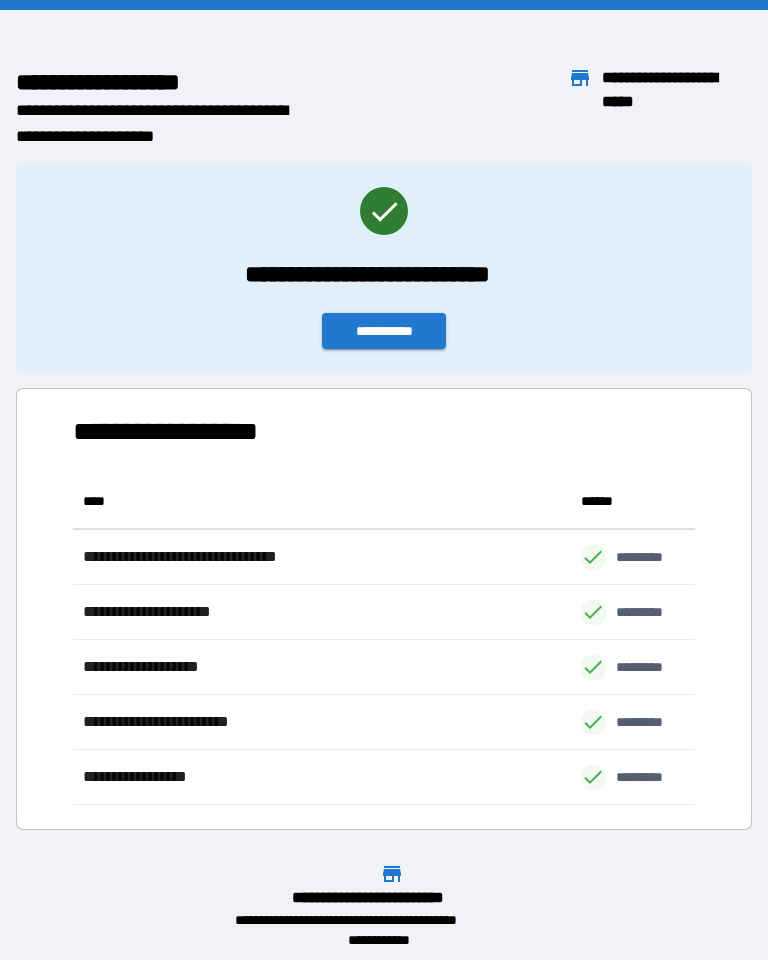 scroll, scrollTop: 1, scrollLeft: 1, axis: both 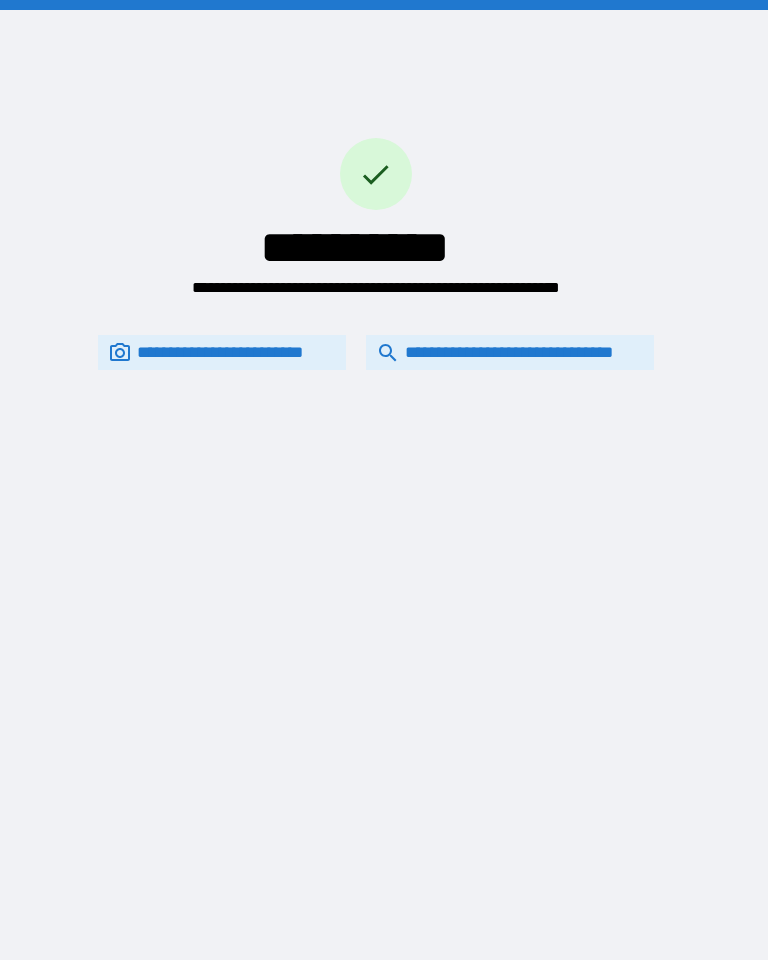click on "**********" at bounding box center (510, 352) 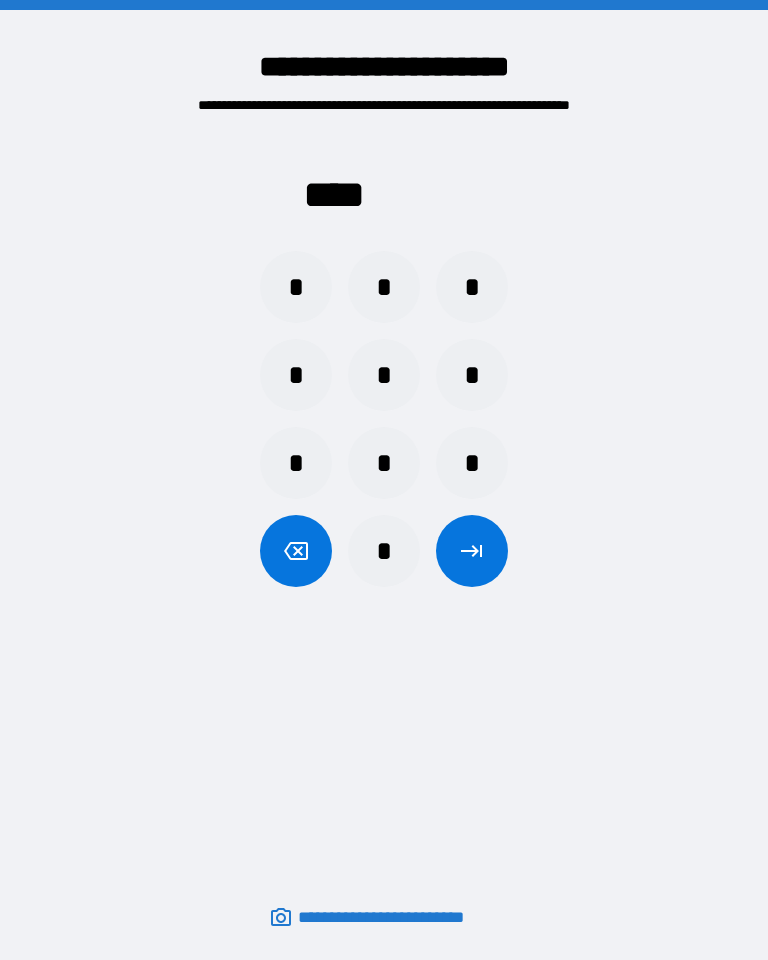click on "*" at bounding box center [296, 287] 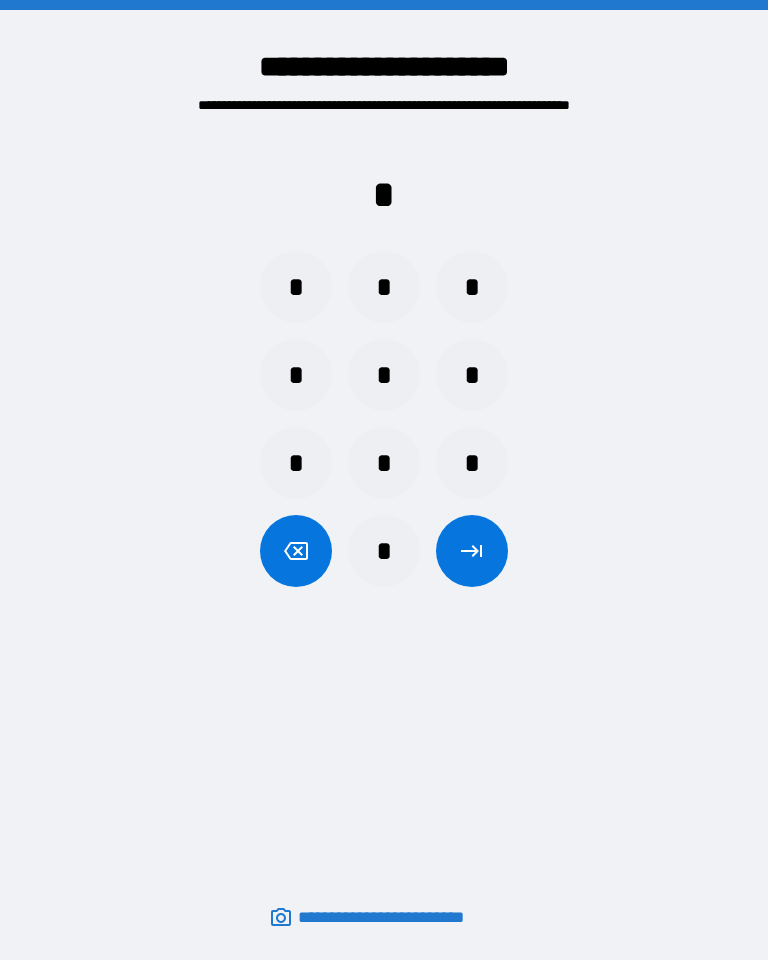 click on "*" at bounding box center (384, 287) 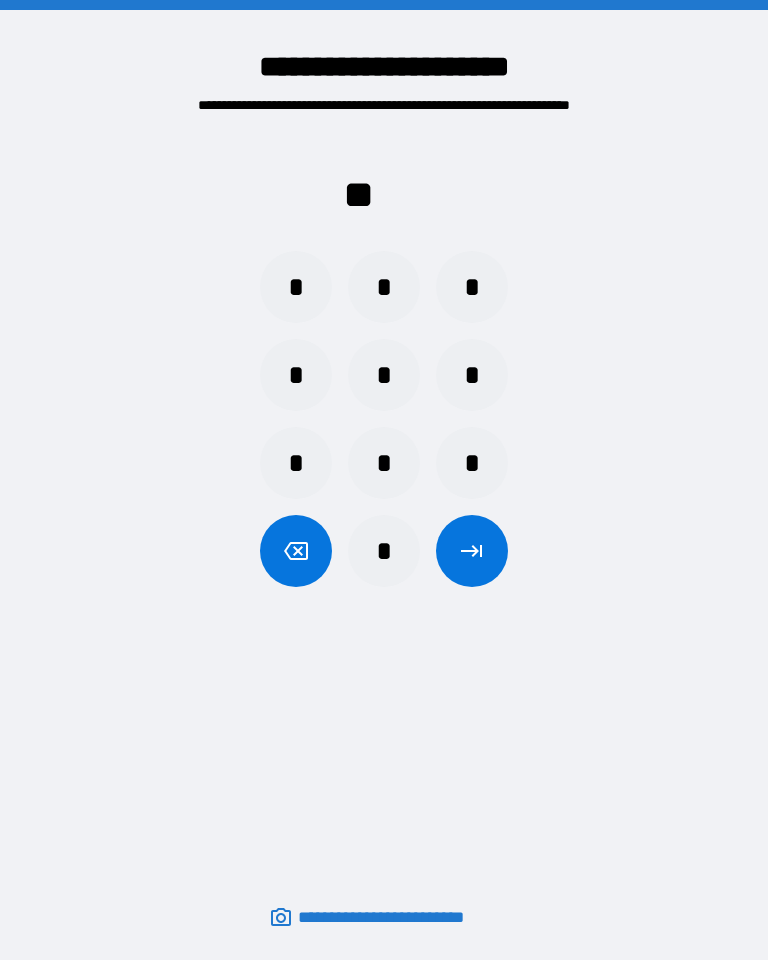 click on "*" at bounding box center [472, 287] 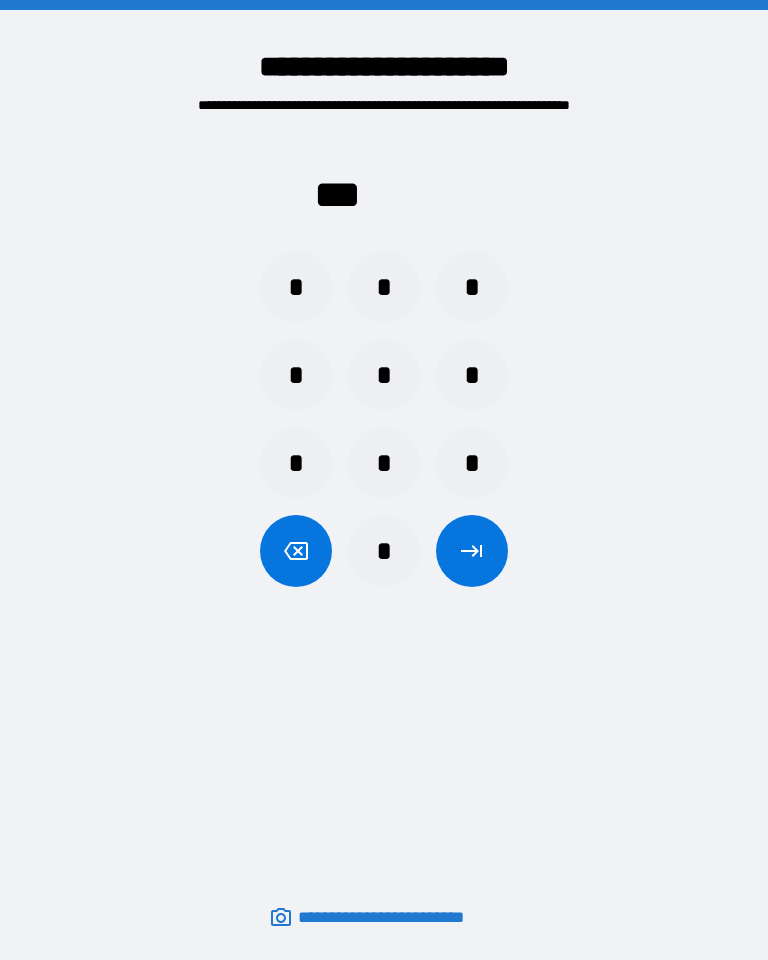 click on "*" at bounding box center [296, 375] 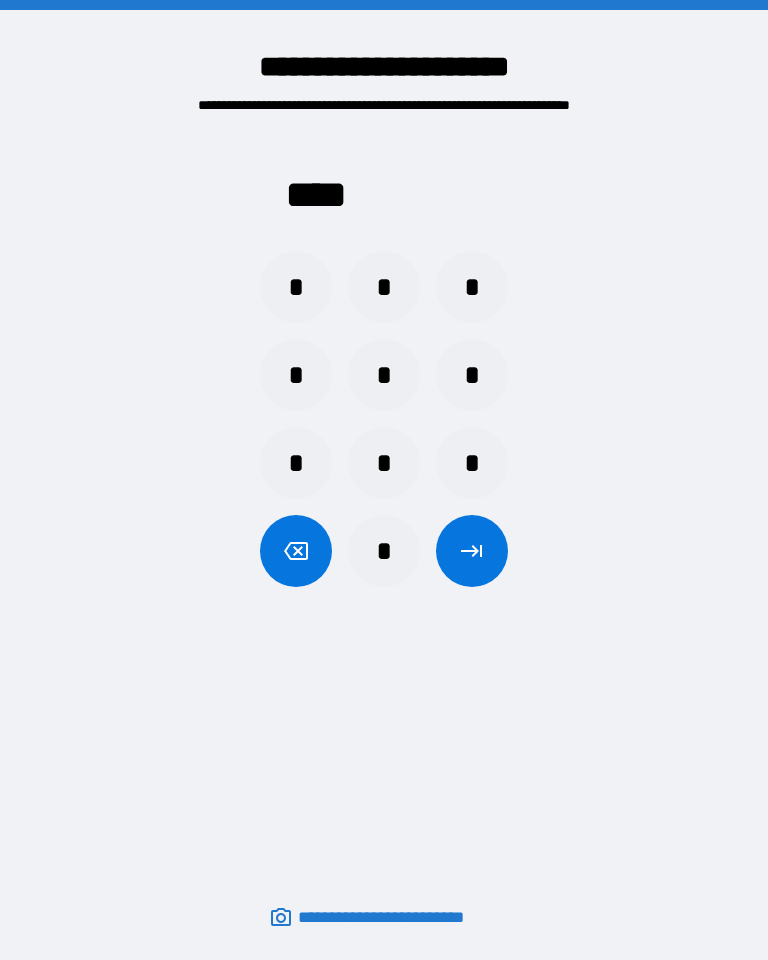 click 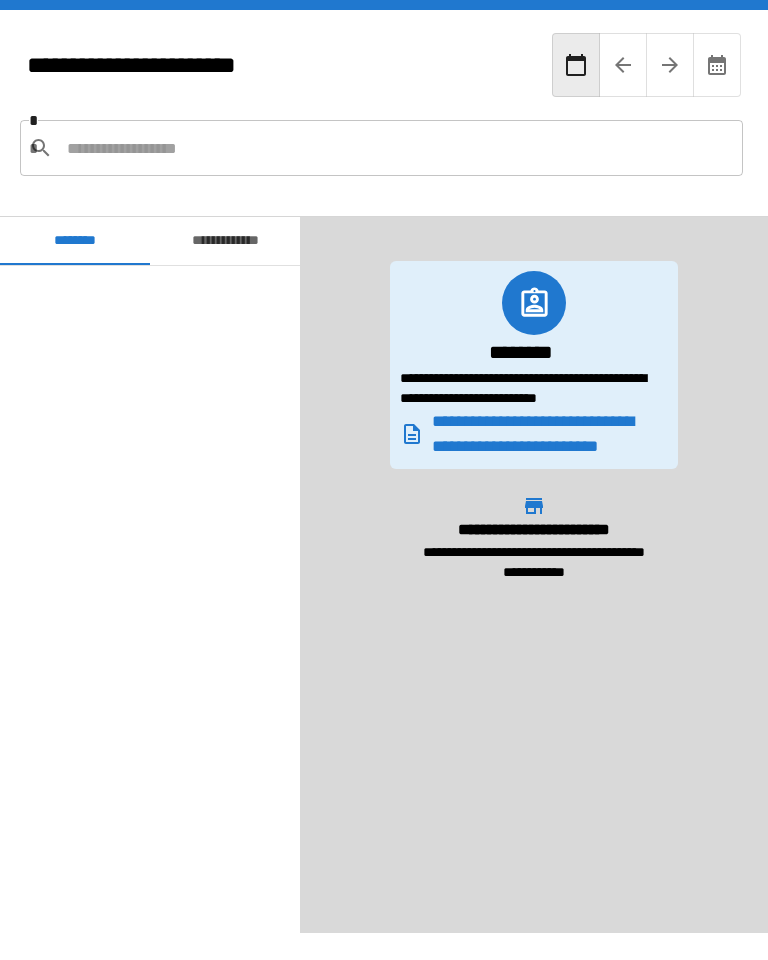 scroll, scrollTop: 3300, scrollLeft: 0, axis: vertical 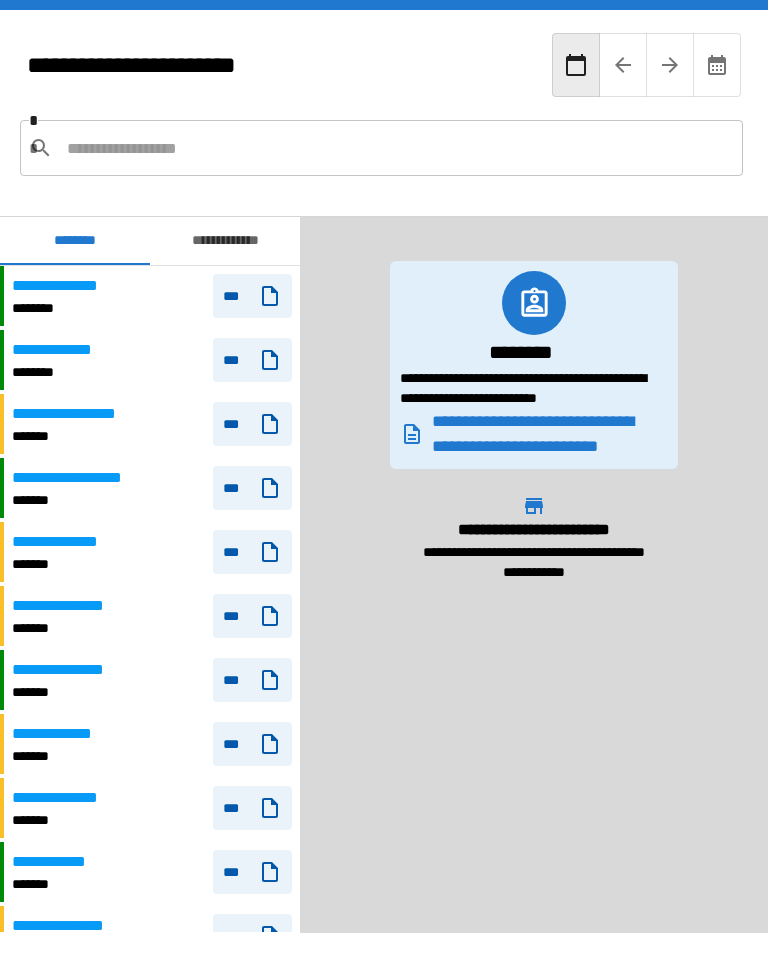click at bounding box center (397, 148) 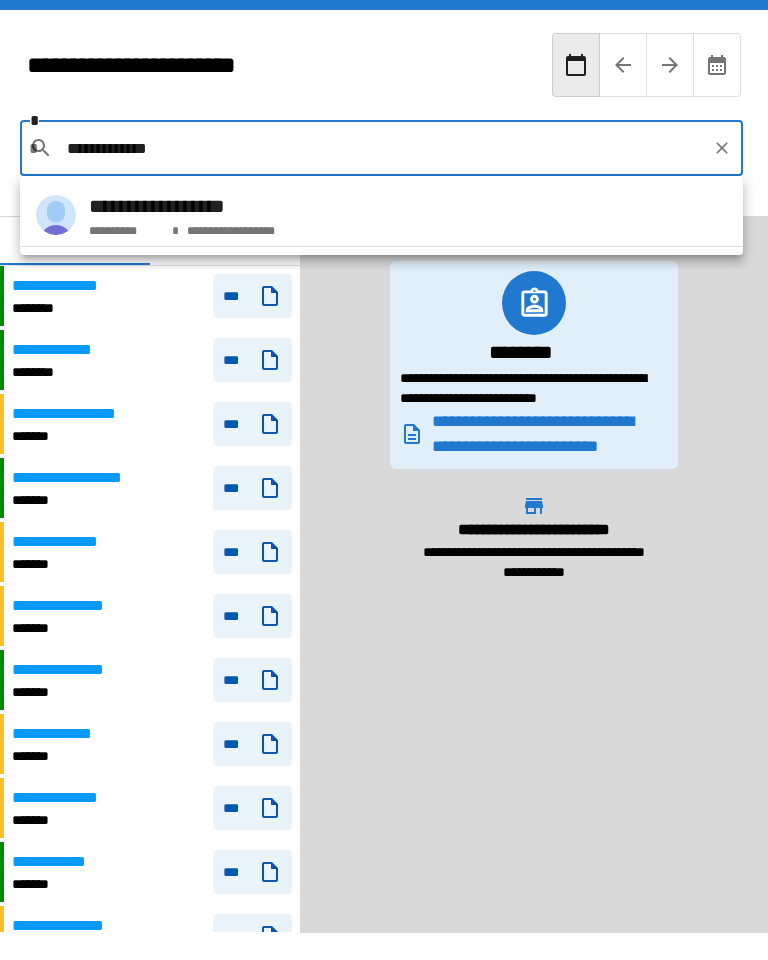 click on "**********" at bounding box center (182, 206) 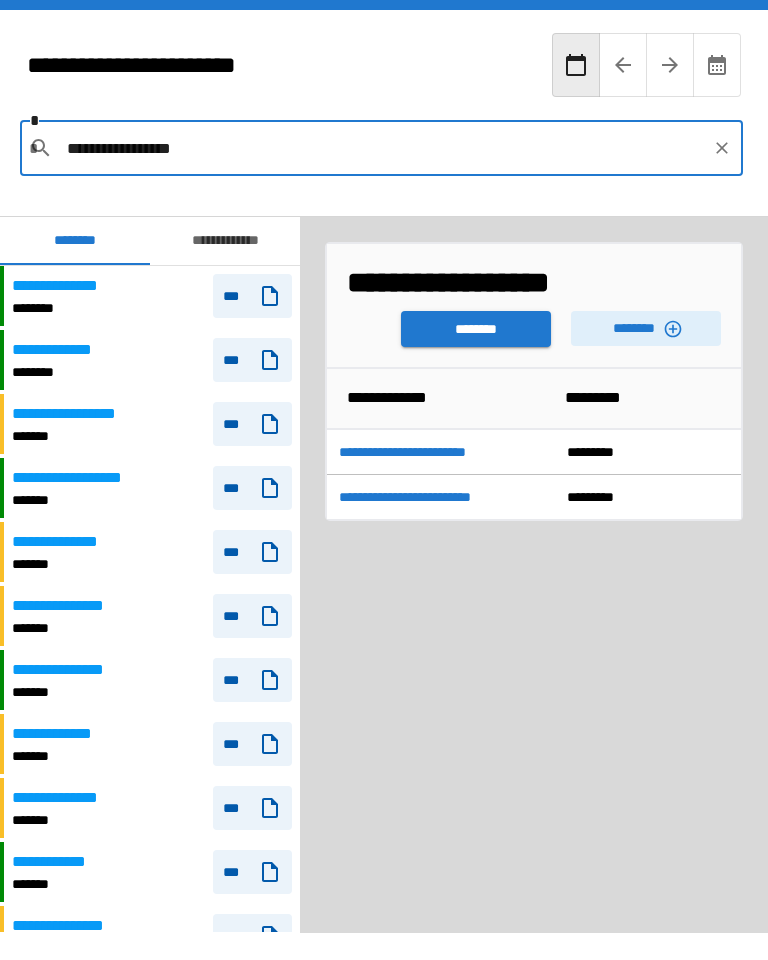 click on "********" at bounding box center (476, 329) 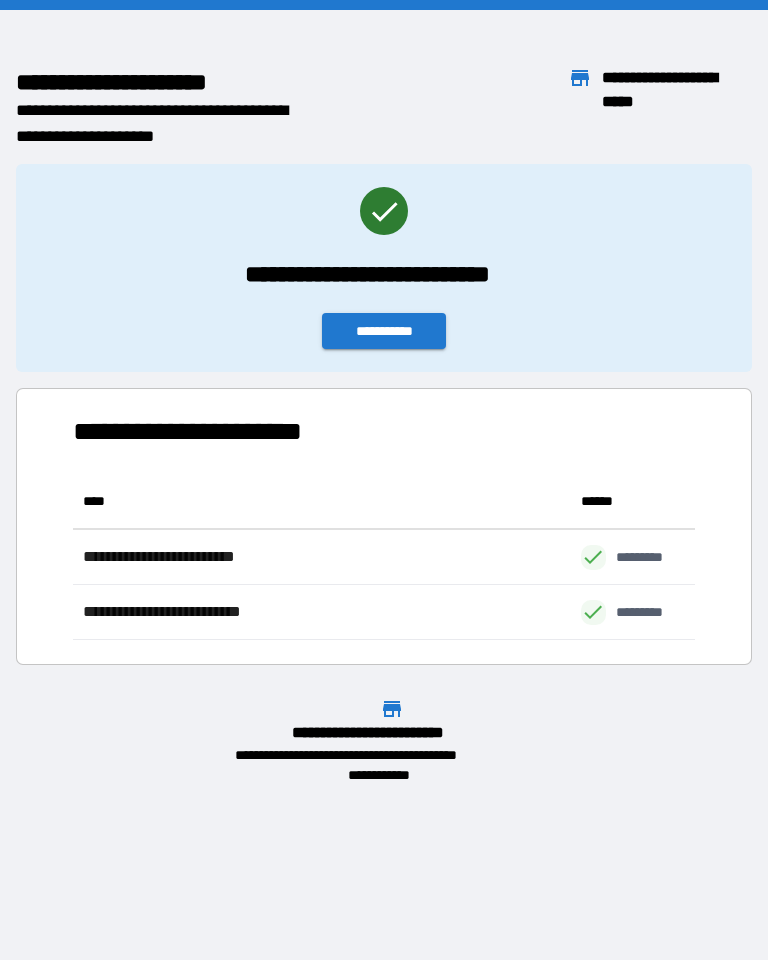 scroll, scrollTop: 1, scrollLeft: 1, axis: both 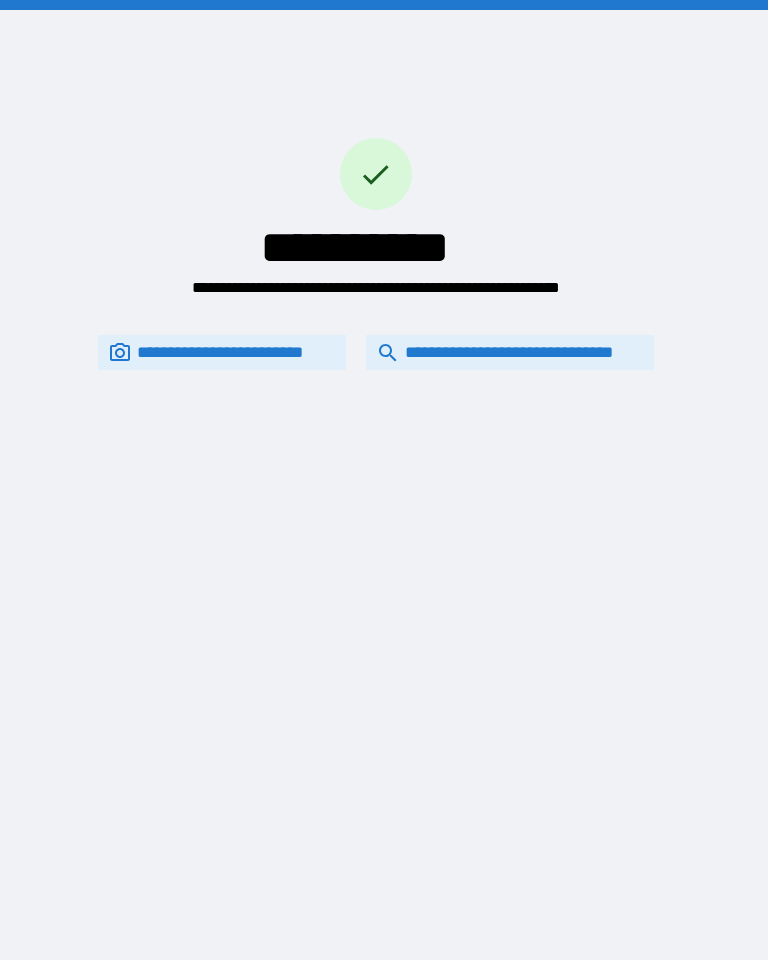 click on "**********" at bounding box center (510, 352) 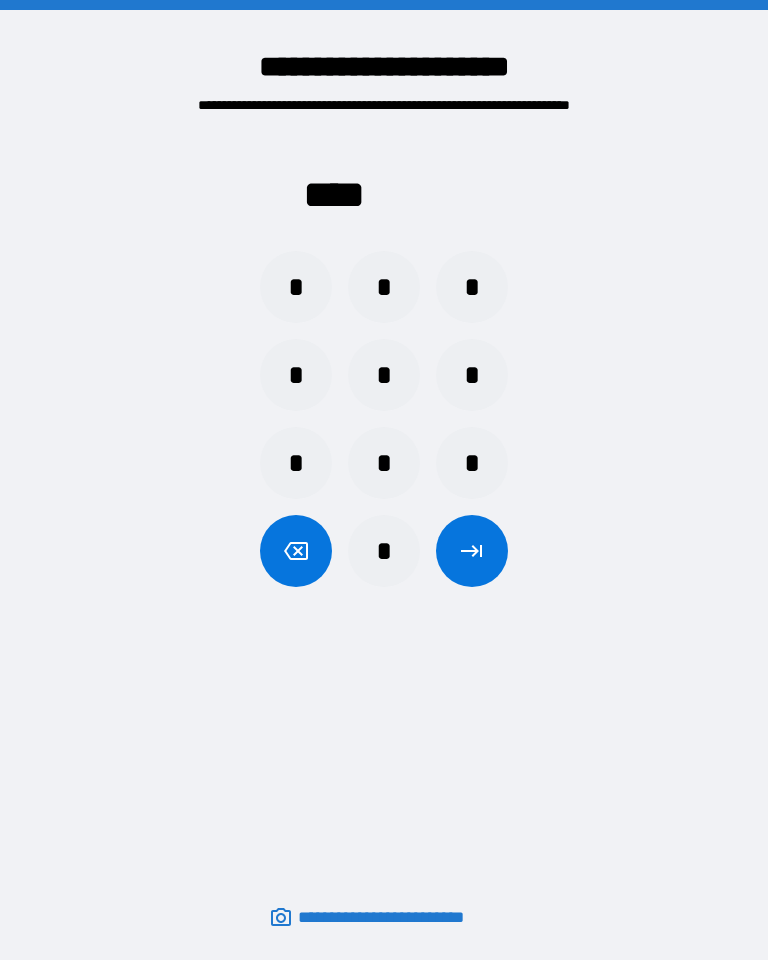 click on "*" at bounding box center [296, 287] 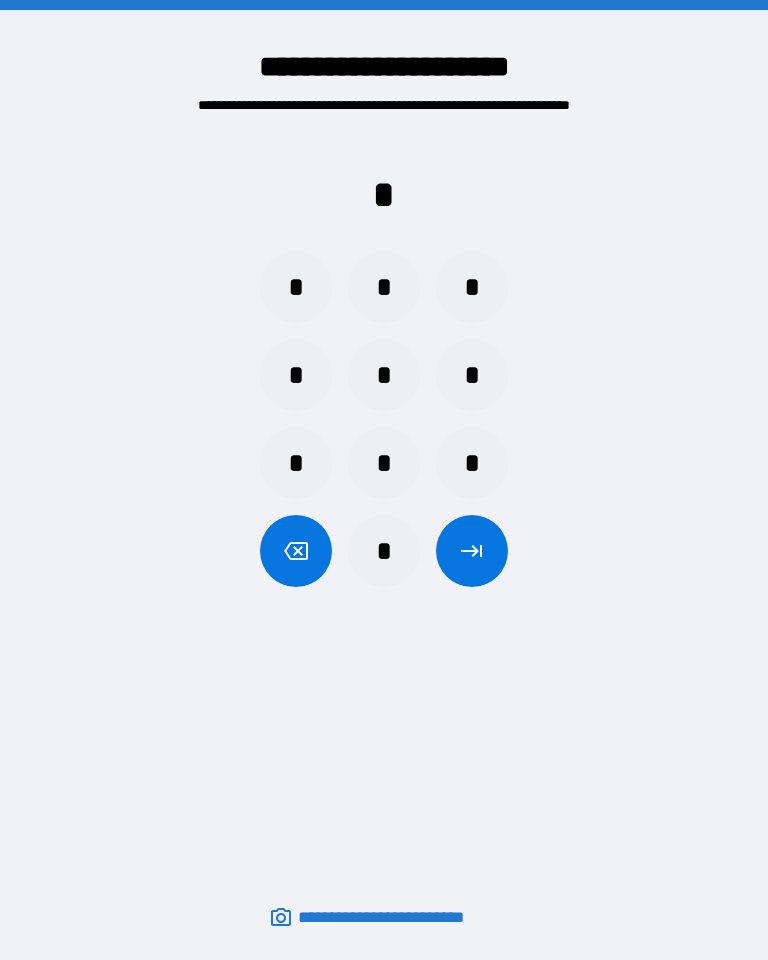 click on "*" at bounding box center [384, 287] 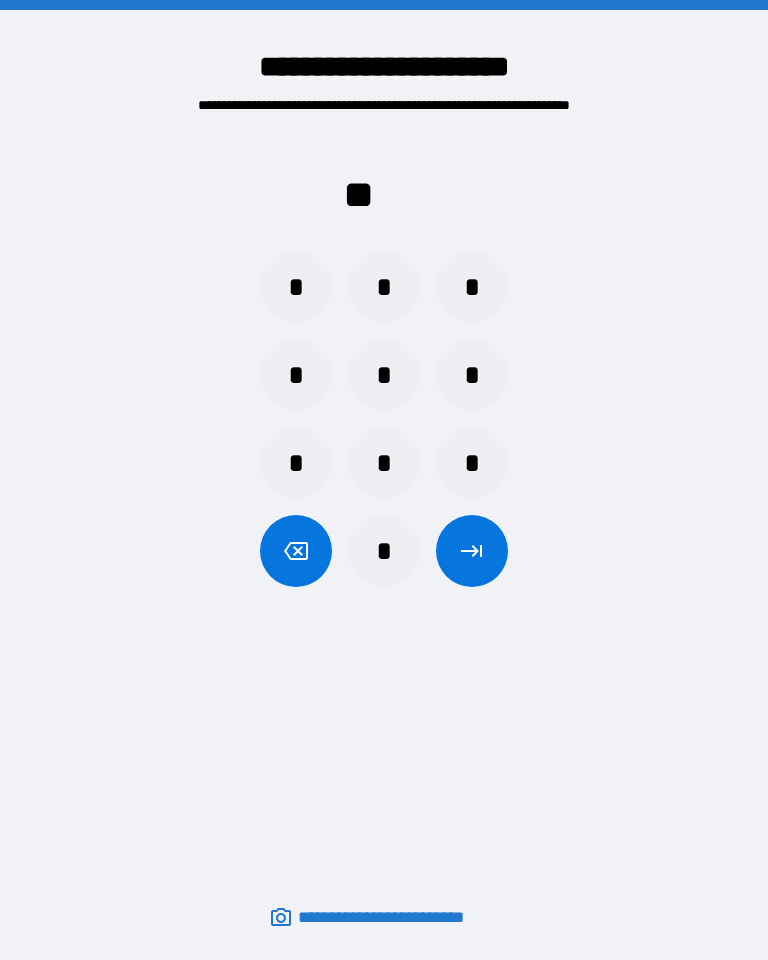 click on "*" at bounding box center [472, 287] 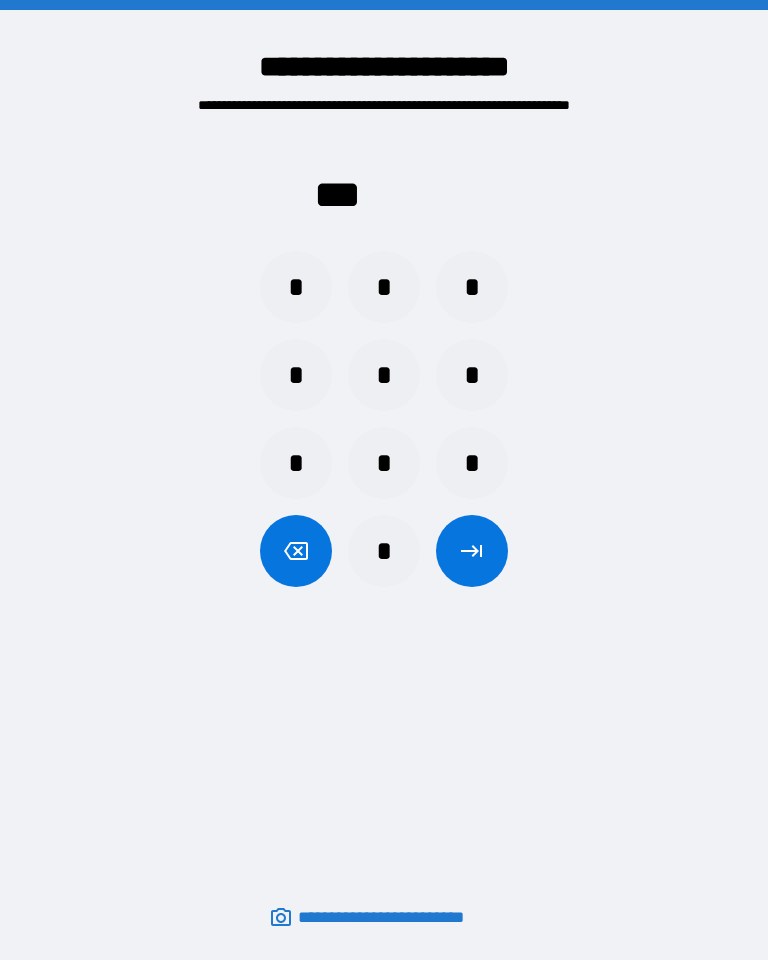 click on "*" at bounding box center [296, 375] 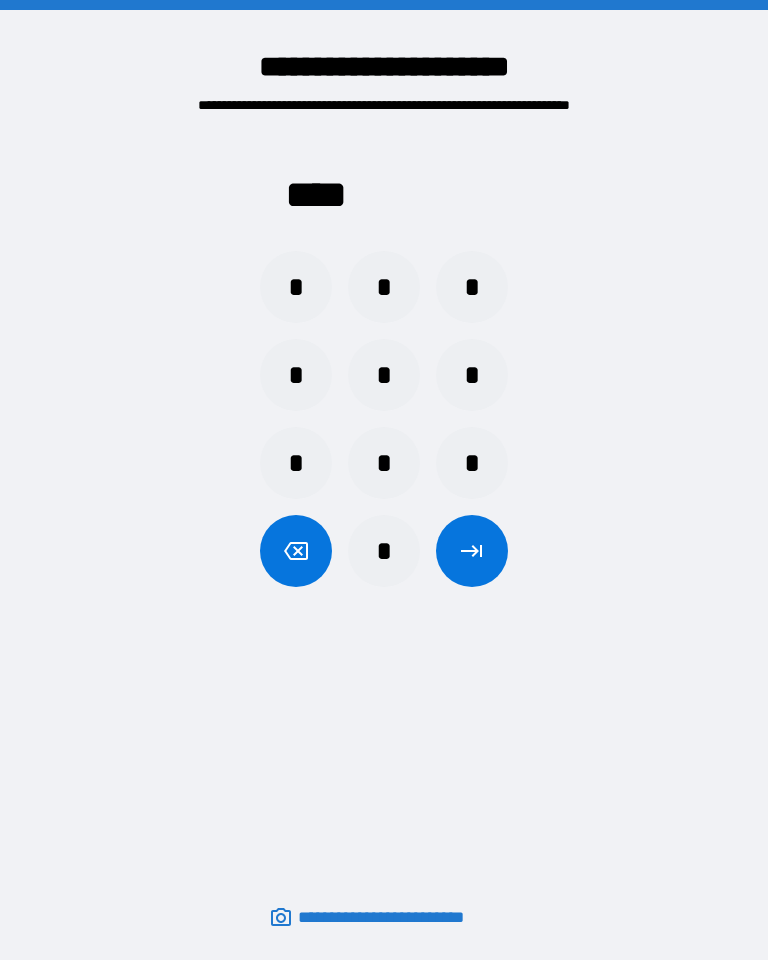 click at bounding box center [472, 551] 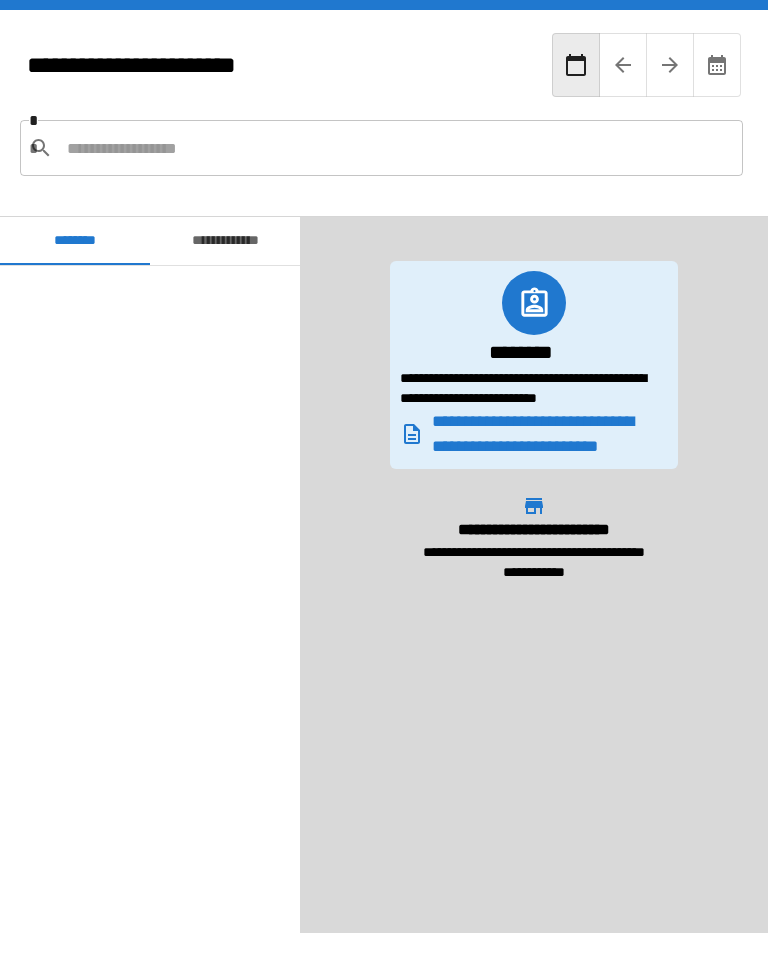 scroll, scrollTop: 3420, scrollLeft: 0, axis: vertical 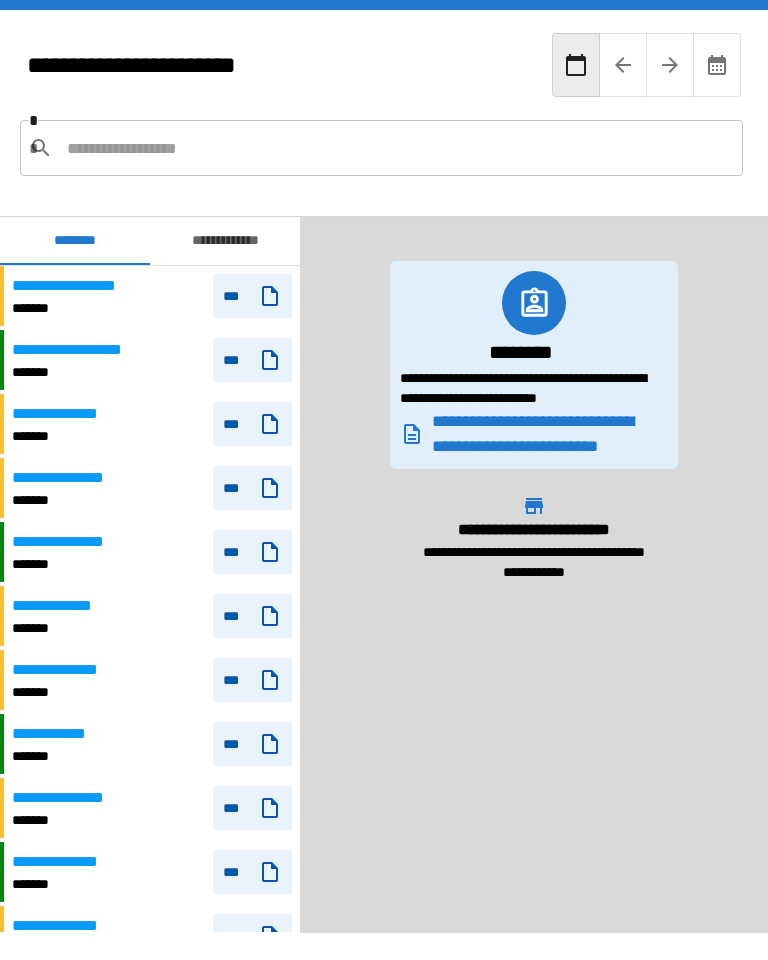click at bounding box center (397, 148) 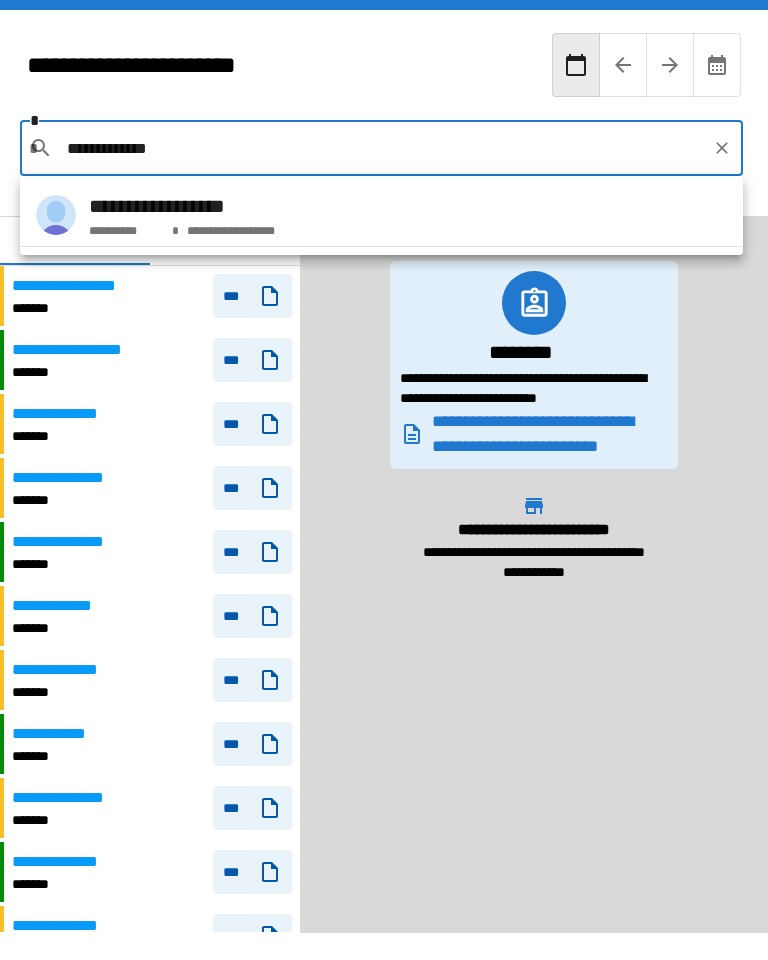 click on "**********" at bounding box center (182, 206) 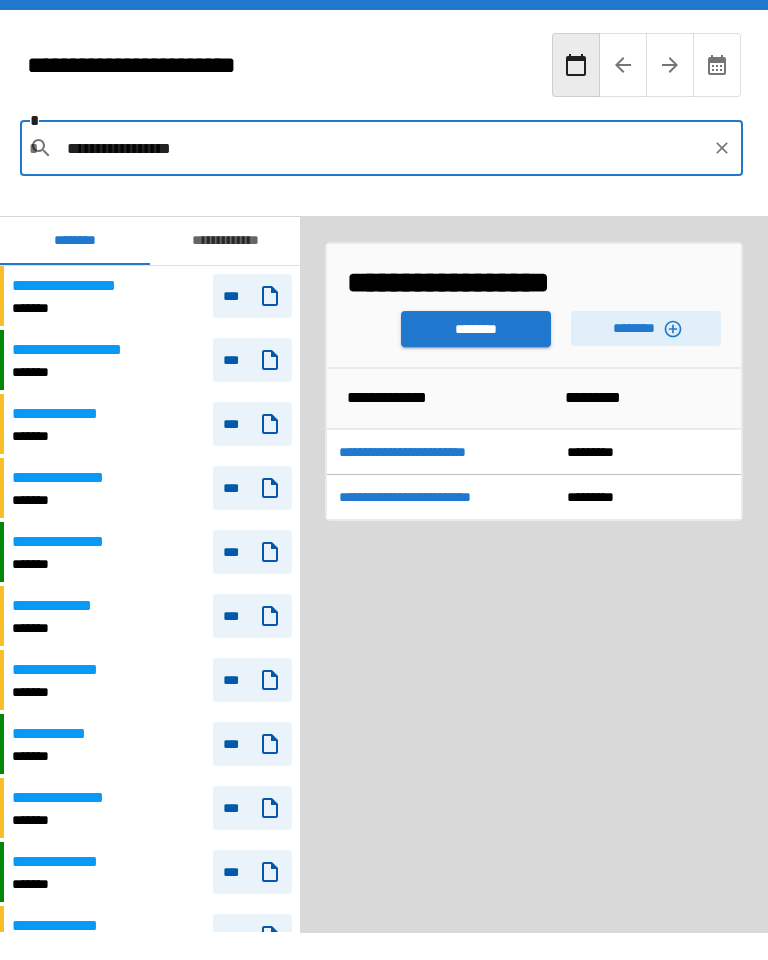 click on "********" at bounding box center (646, 328) 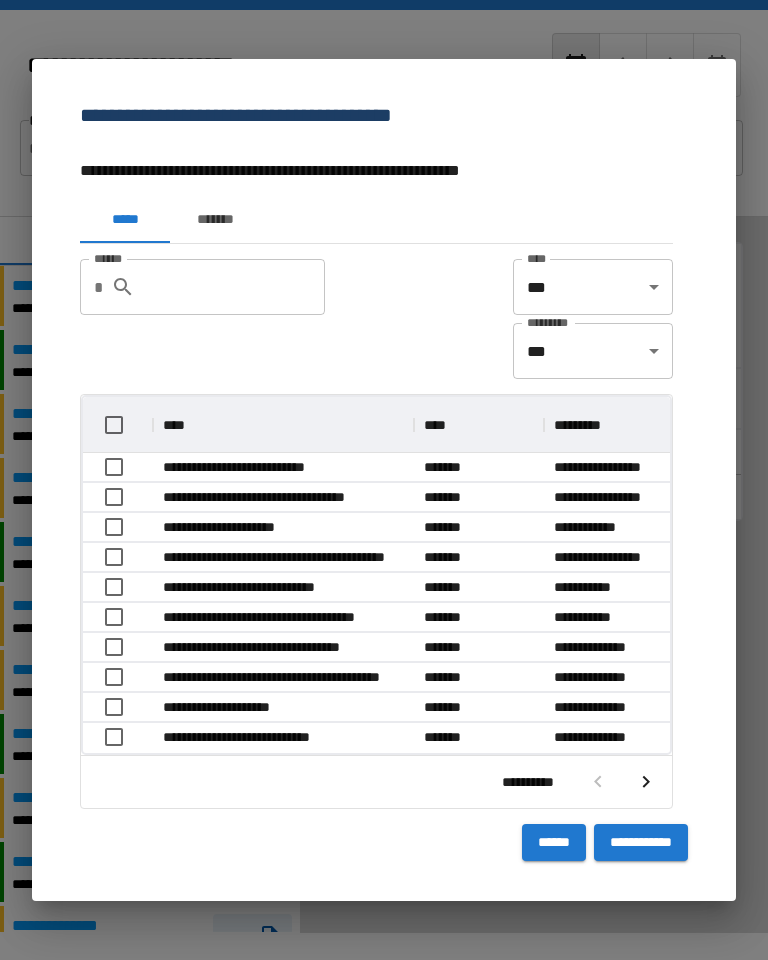 type 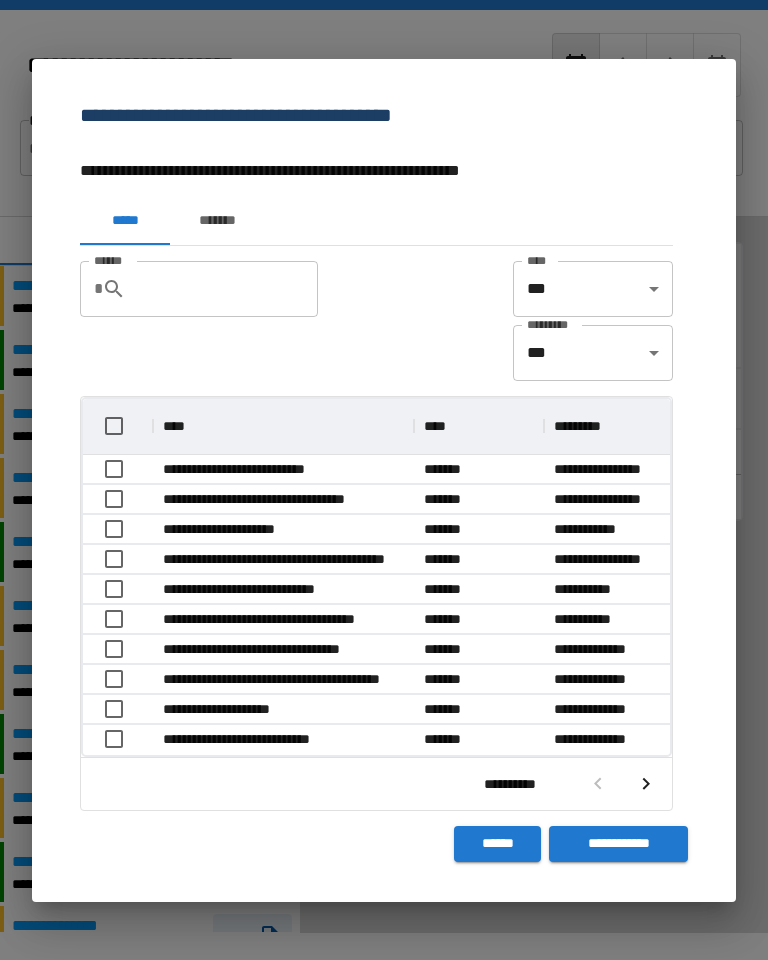 scroll, scrollTop: 1, scrollLeft: 1, axis: both 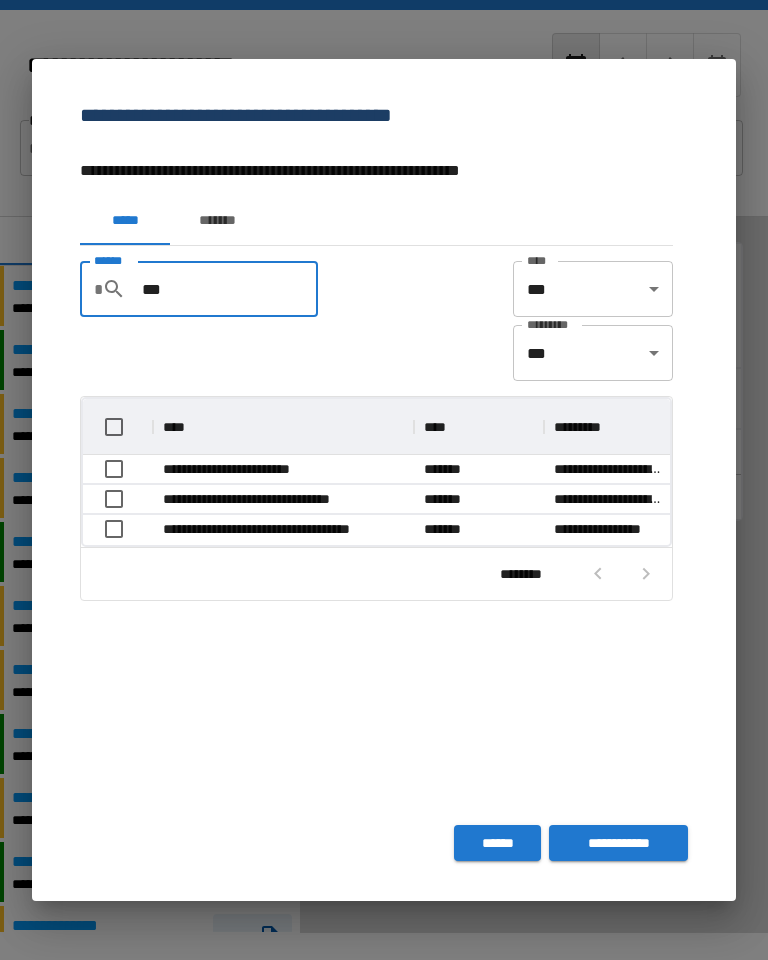 type on "***" 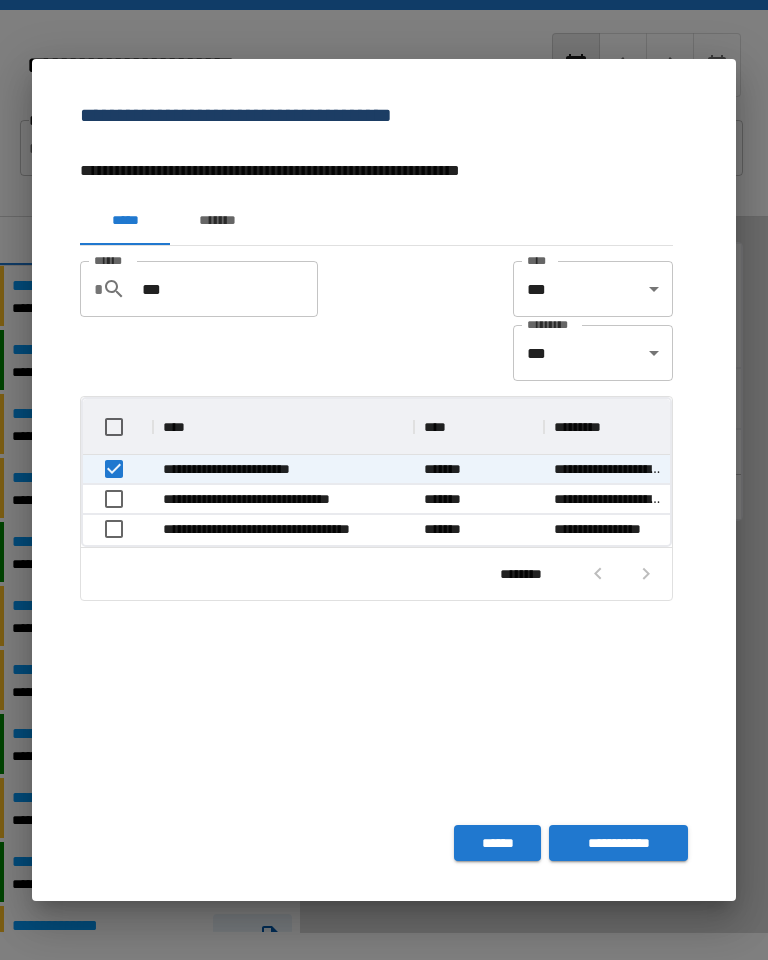 click on "**********" at bounding box center (618, 843) 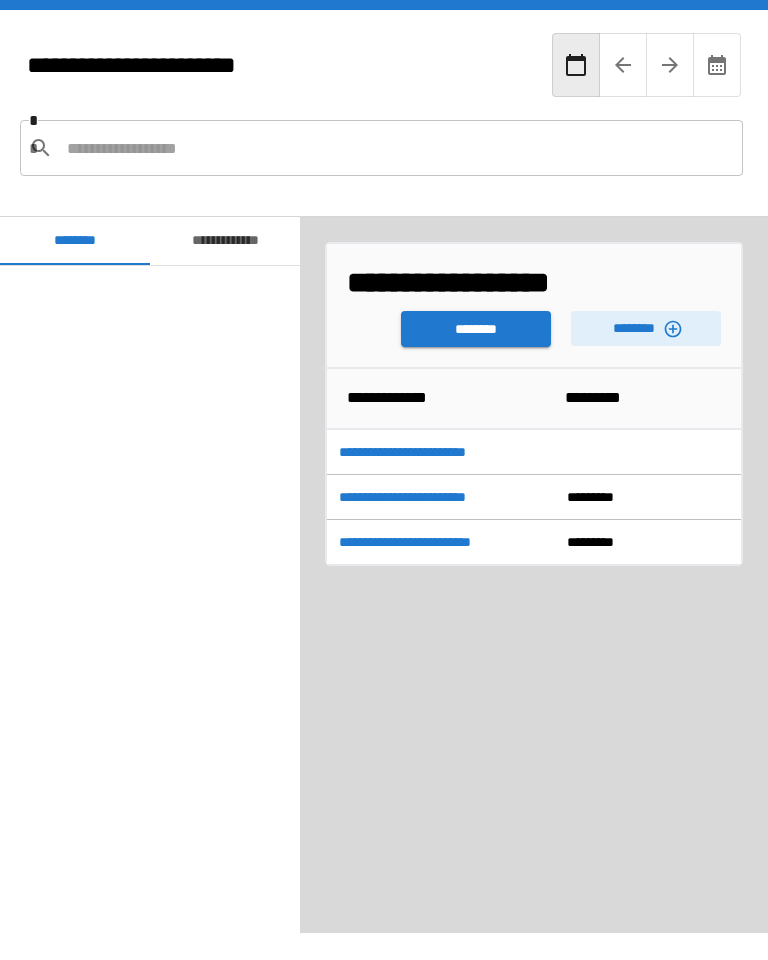 scroll, scrollTop: 3420, scrollLeft: 0, axis: vertical 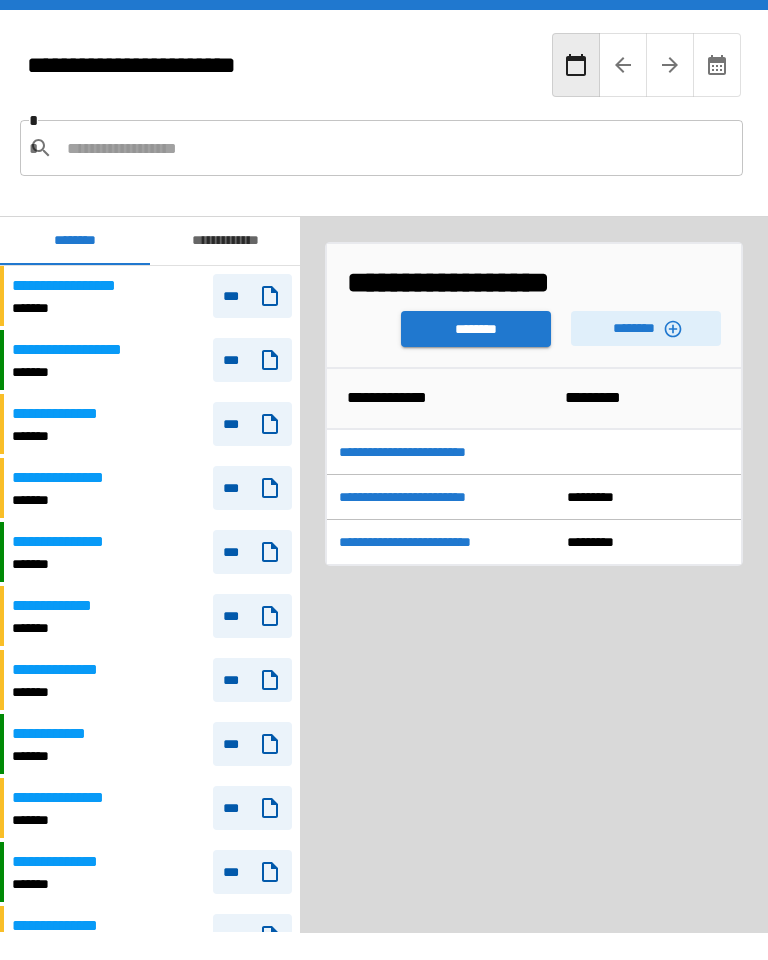 click on "********" at bounding box center (646, 328) 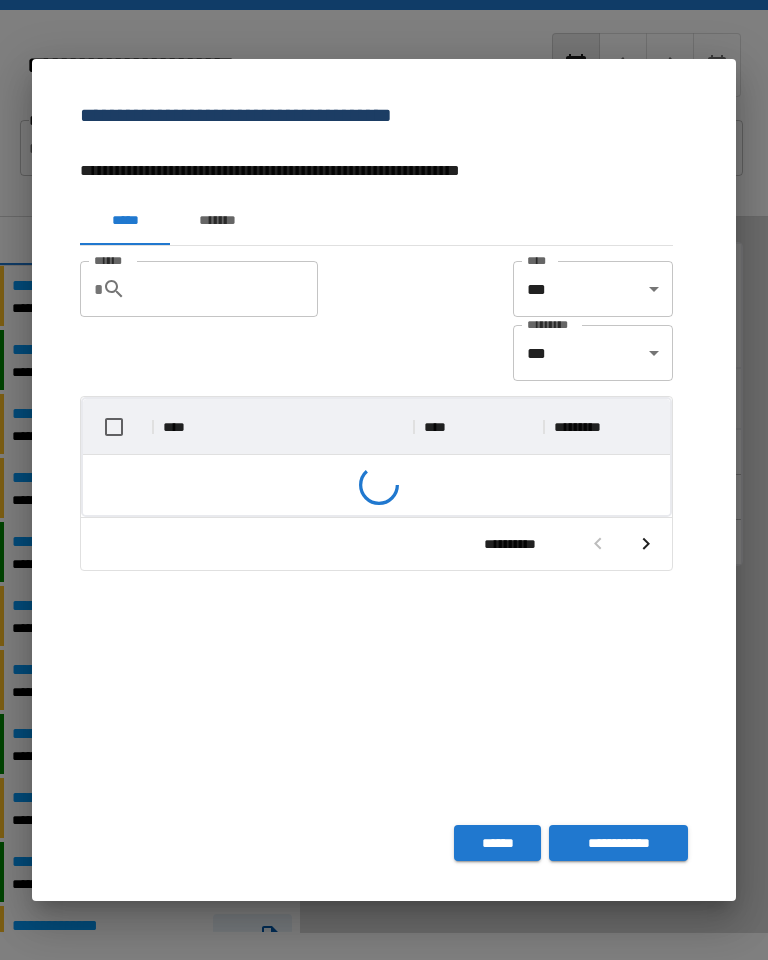 scroll, scrollTop: 116, scrollLeft: 587, axis: both 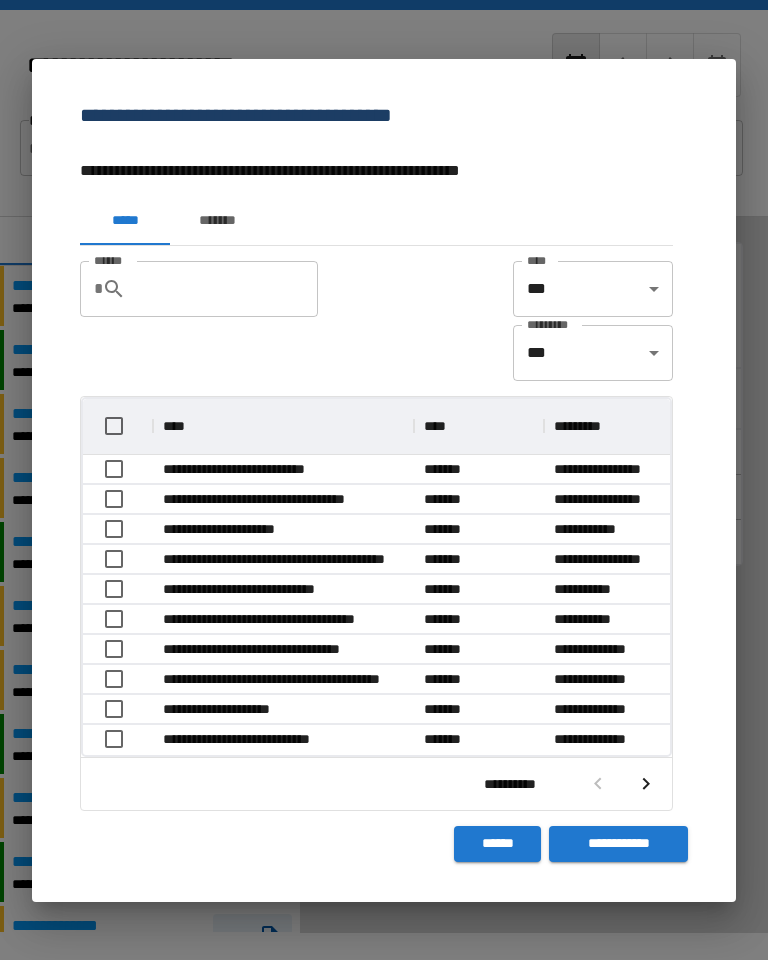 click on "******" at bounding box center [230, 289] 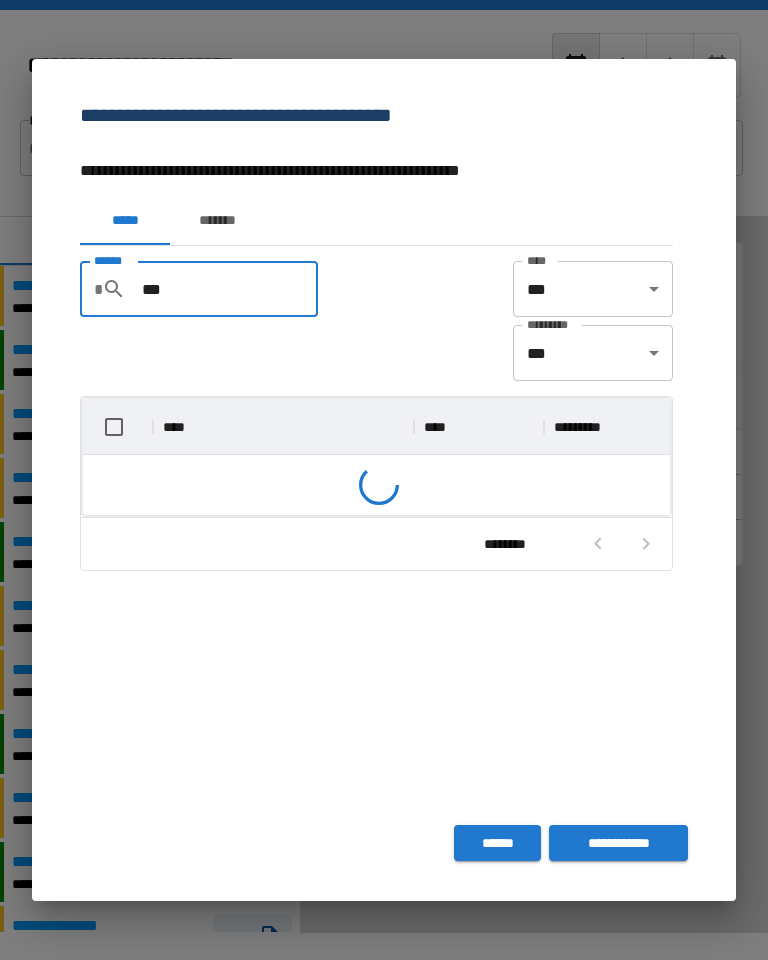 scroll, scrollTop: 146, scrollLeft: 587, axis: both 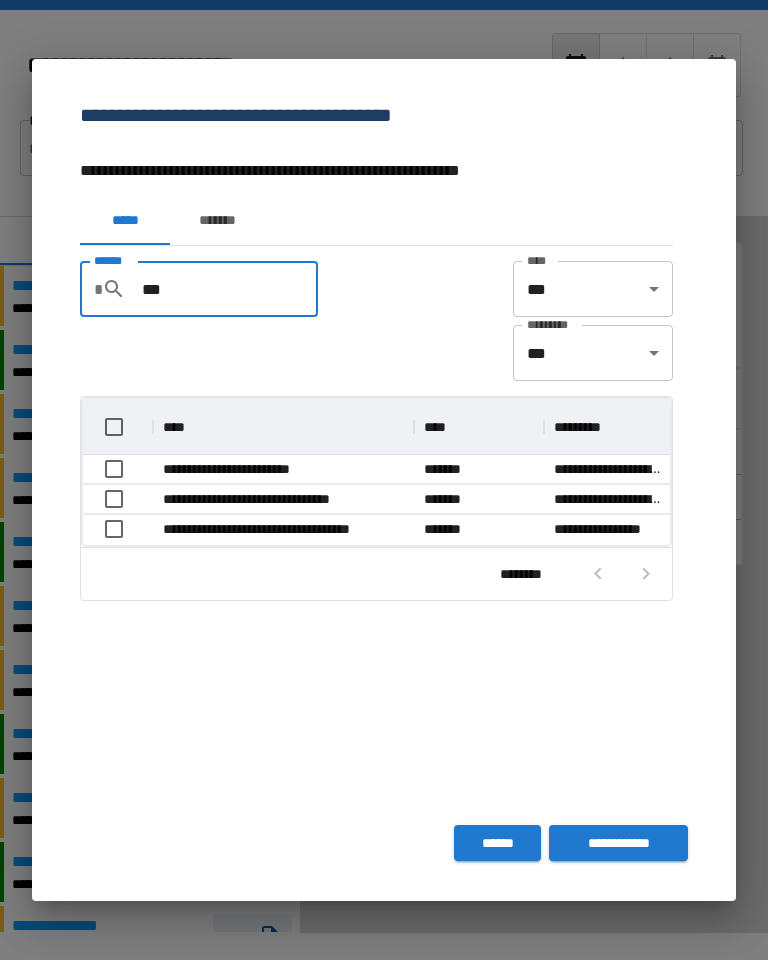 type on "***" 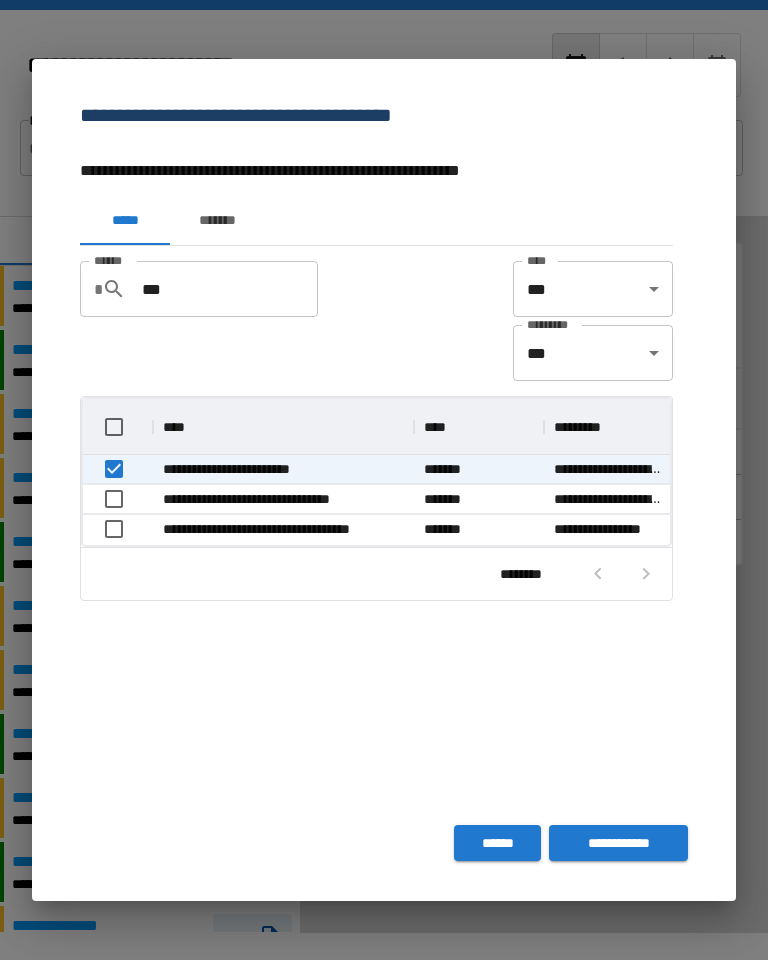 click on "**********" at bounding box center [618, 843] 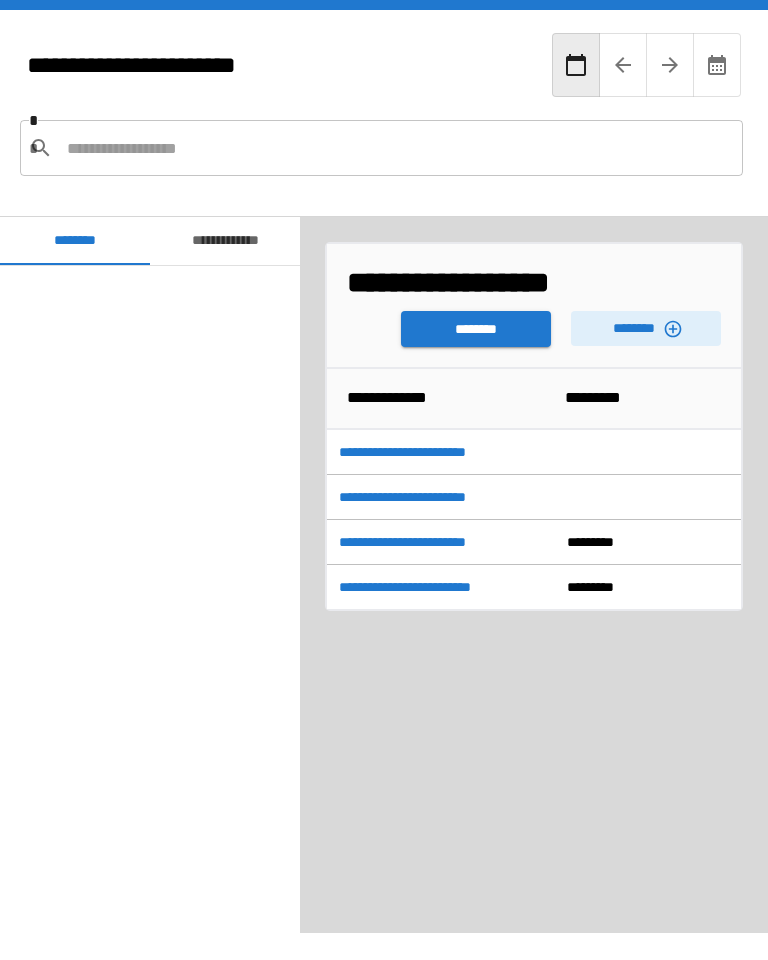 scroll, scrollTop: 3420, scrollLeft: 0, axis: vertical 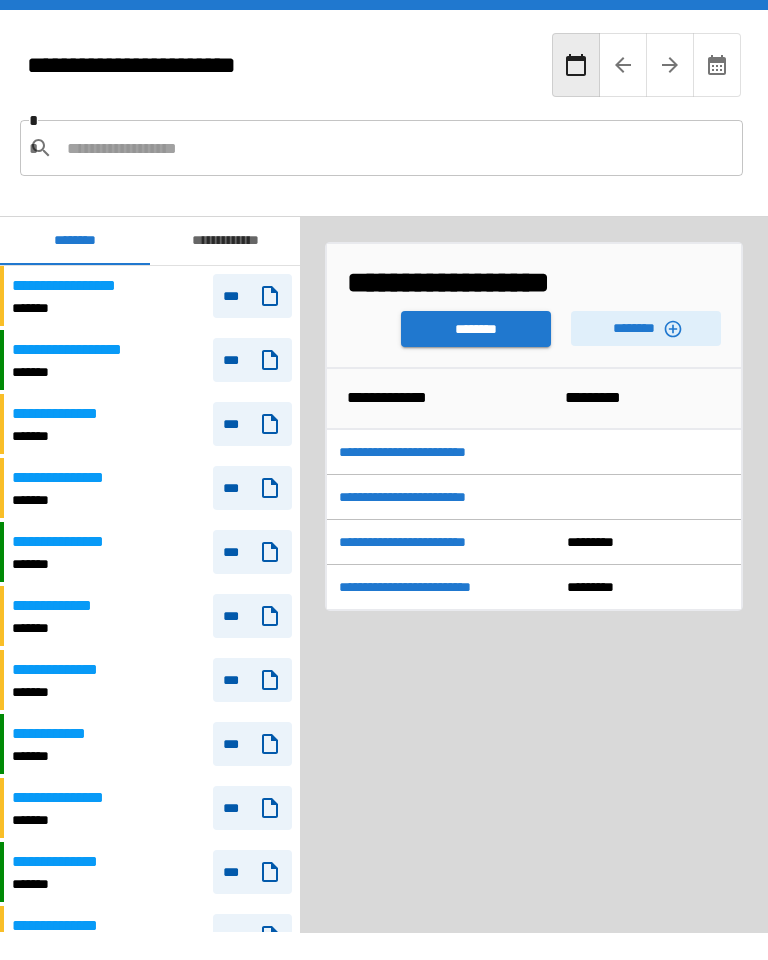 click on "********" at bounding box center (476, 329) 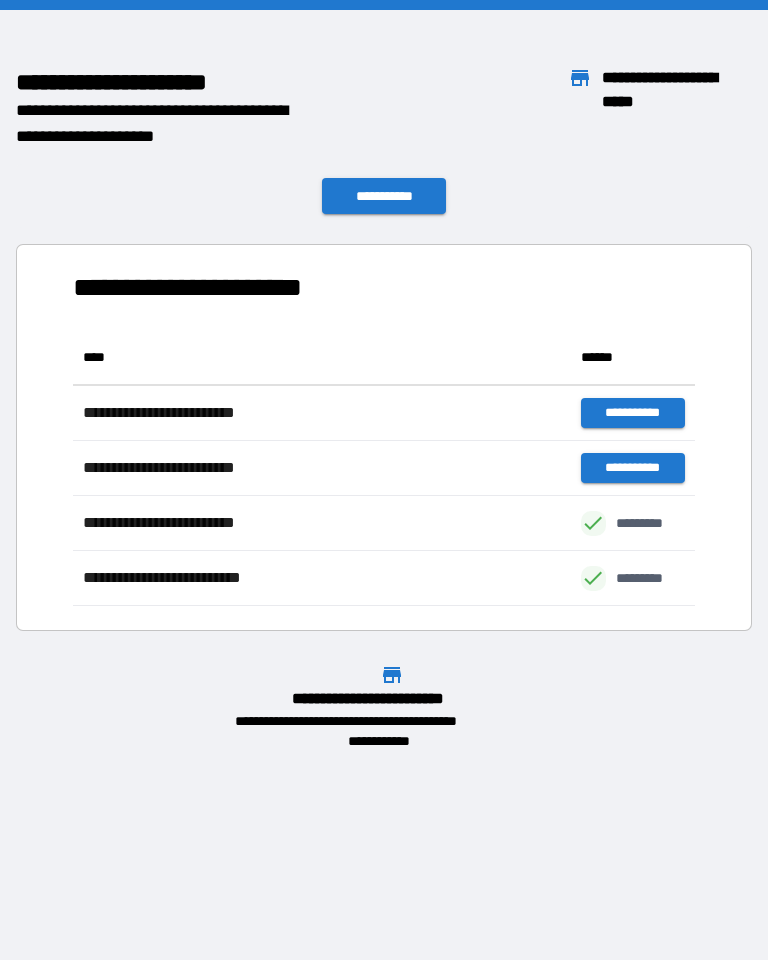 scroll, scrollTop: 1, scrollLeft: 1, axis: both 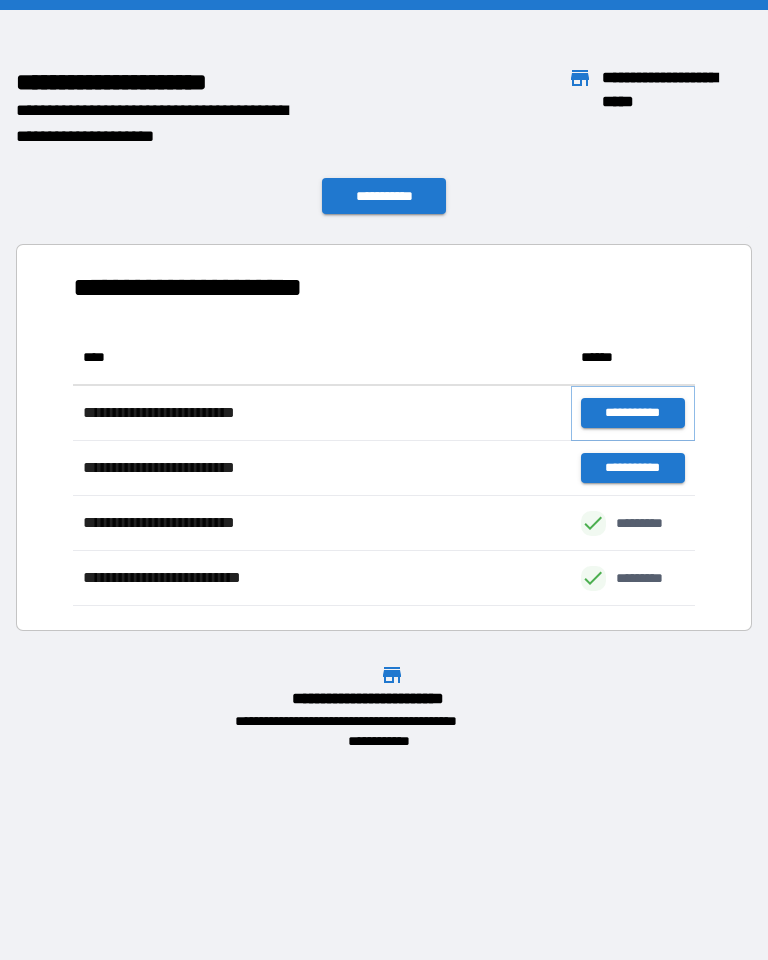 click on "**********" at bounding box center [633, 413] 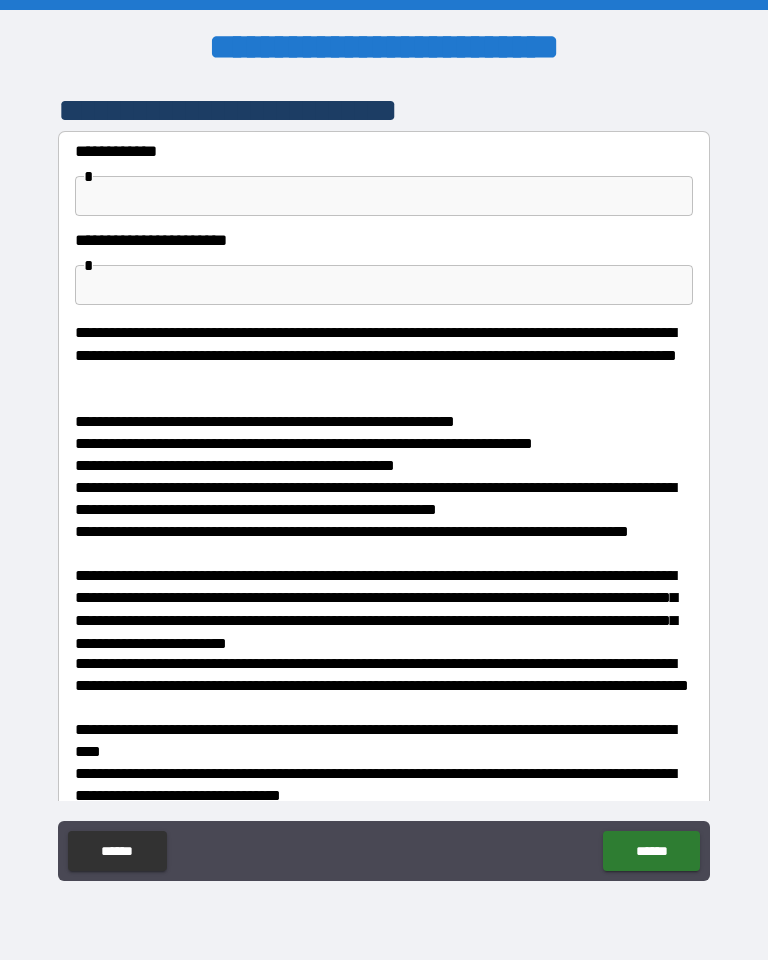 click at bounding box center [384, 196] 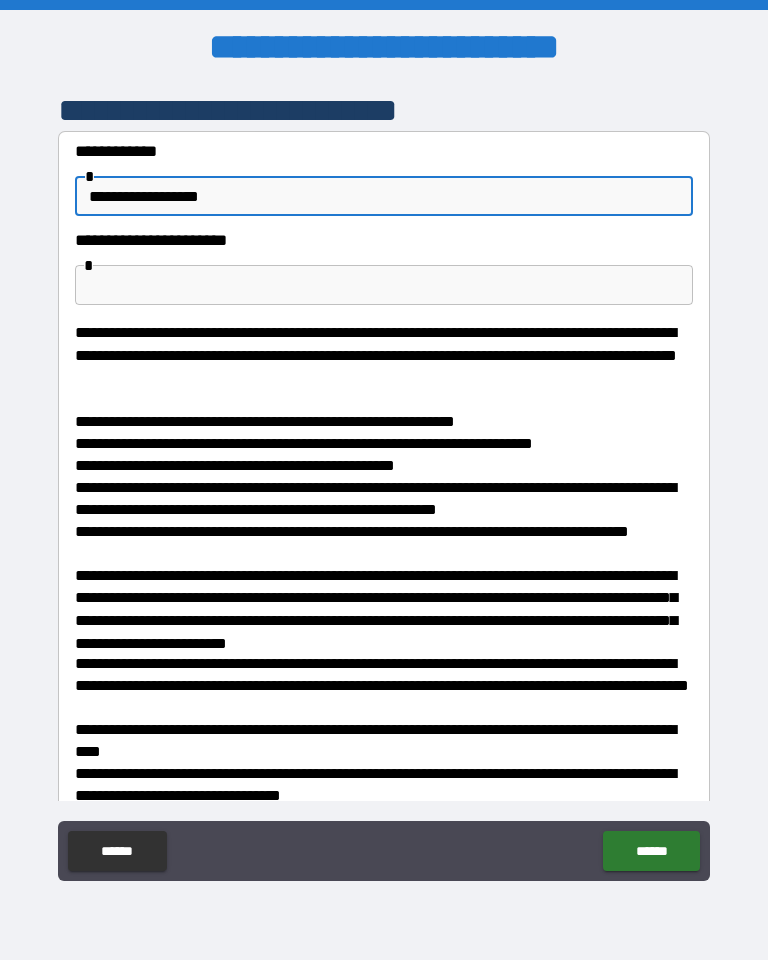 type on "**********" 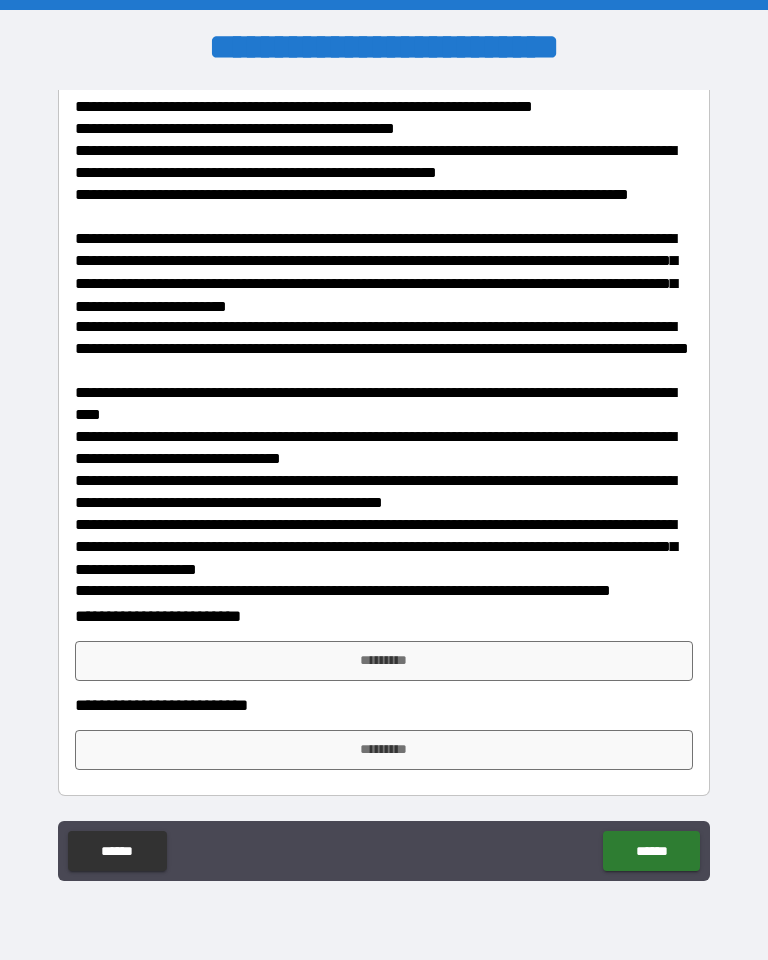 type on "******" 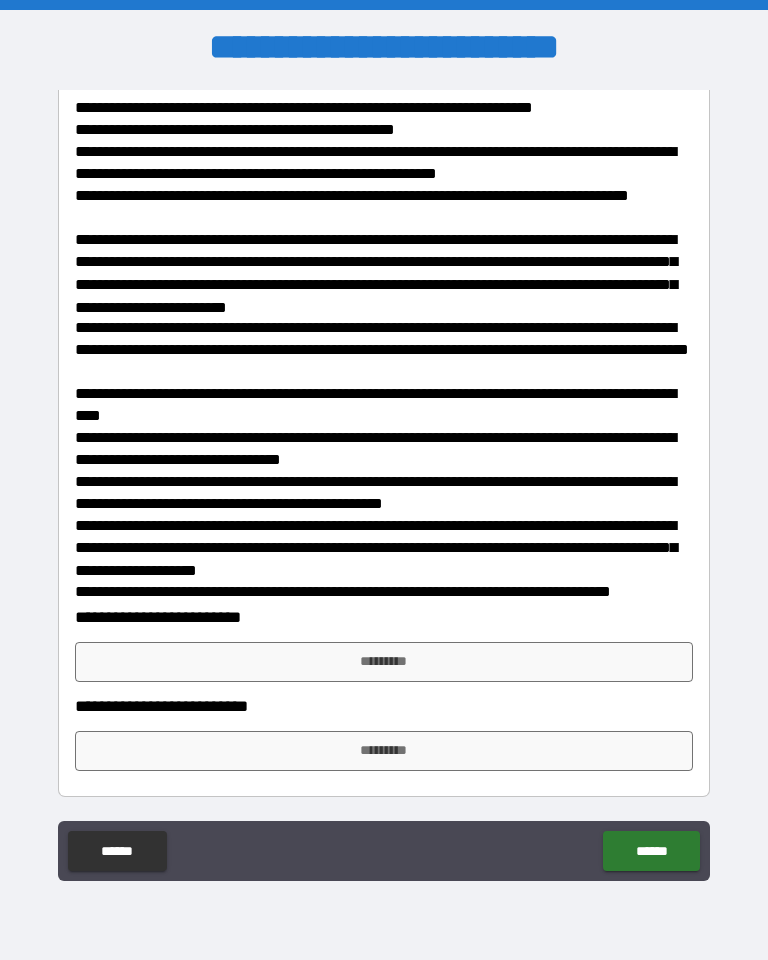 click on "*********" at bounding box center [384, 662] 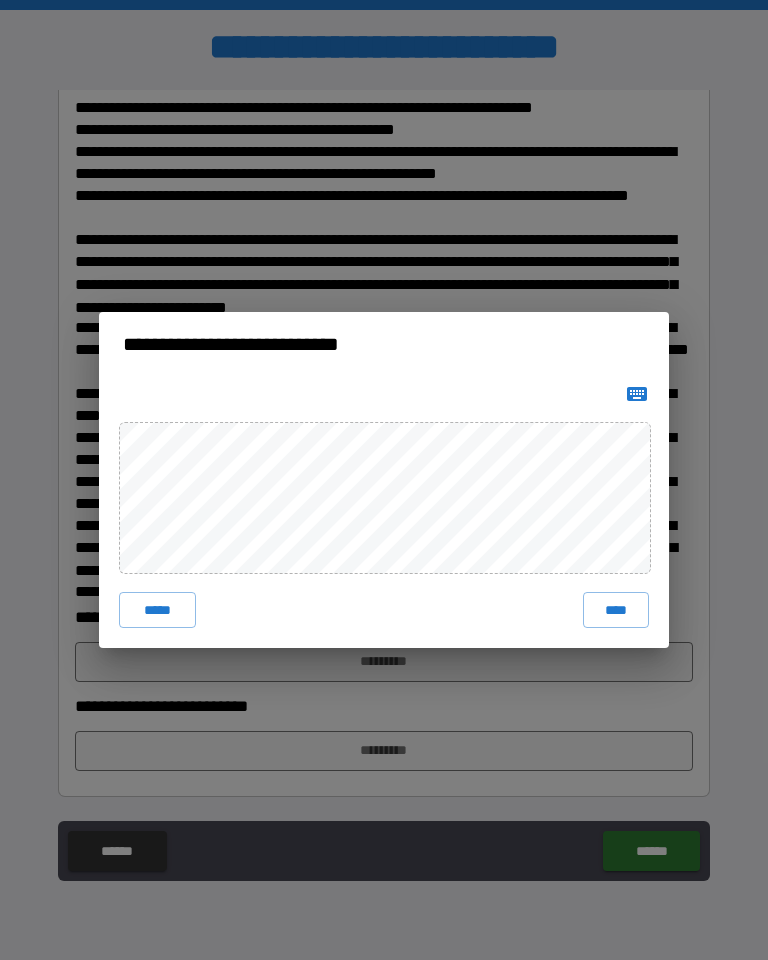 click on "****" at bounding box center (616, 610) 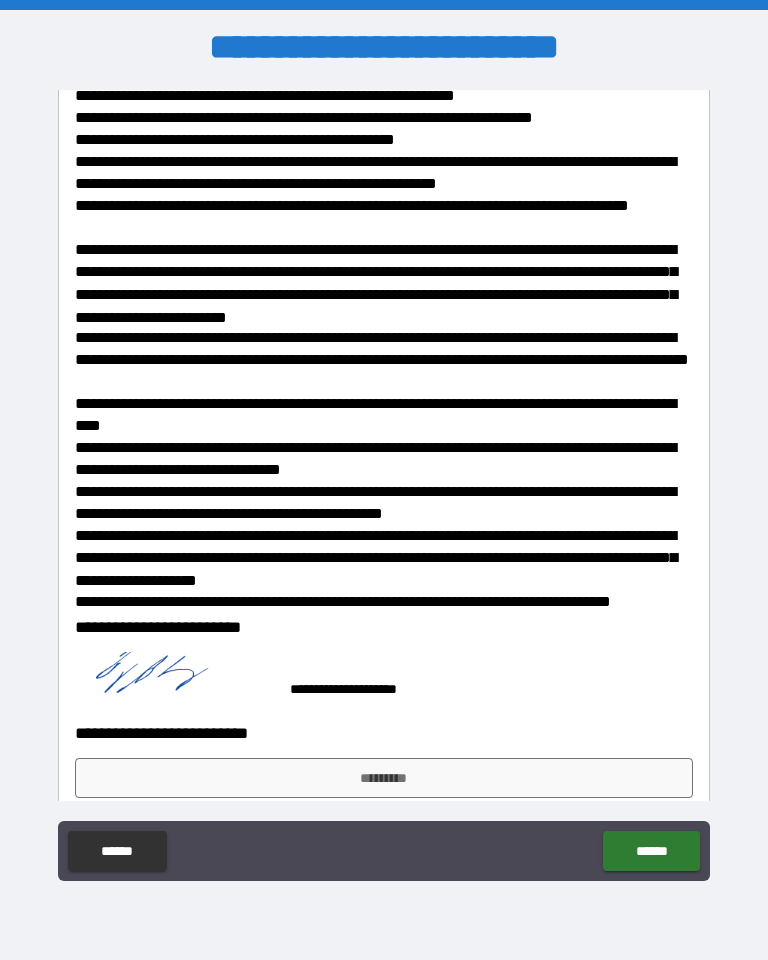 click on "******" at bounding box center (651, 851) 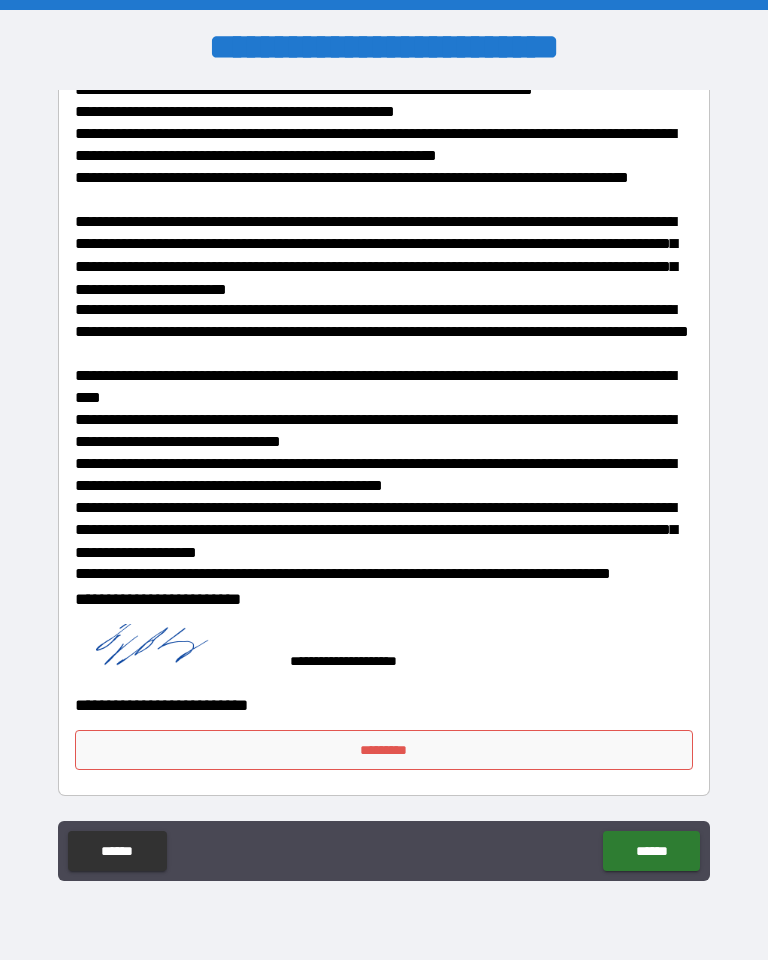 click on "*********" at bounding box center (384, 750) 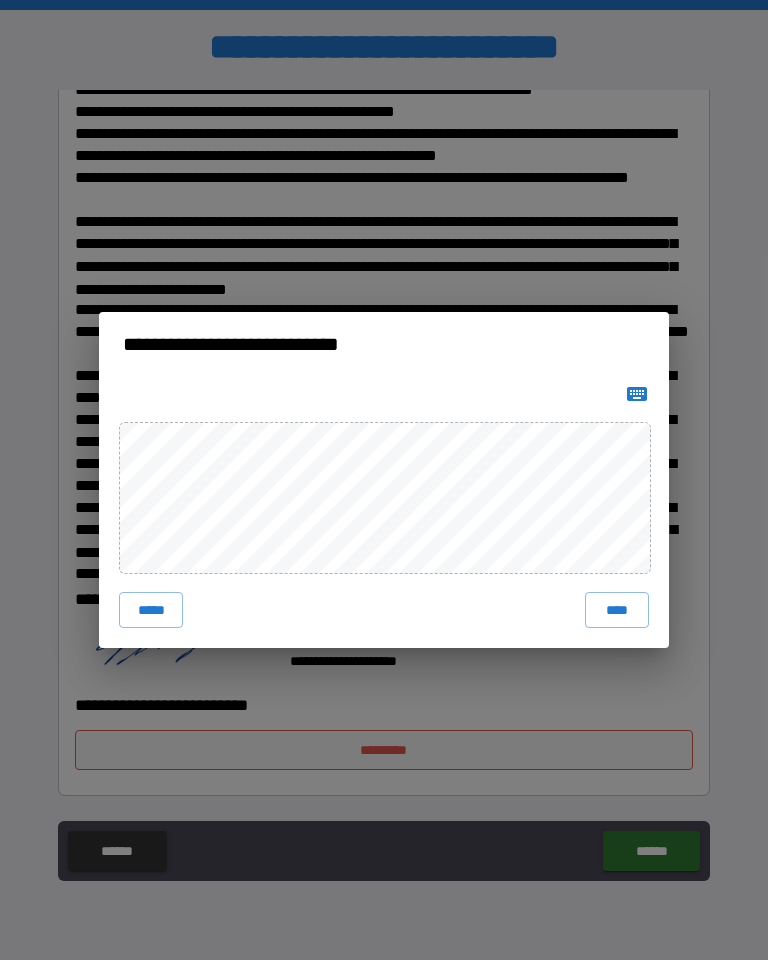 scroll, scrollTop: 353, scrollLeft: 0, axis: vertical 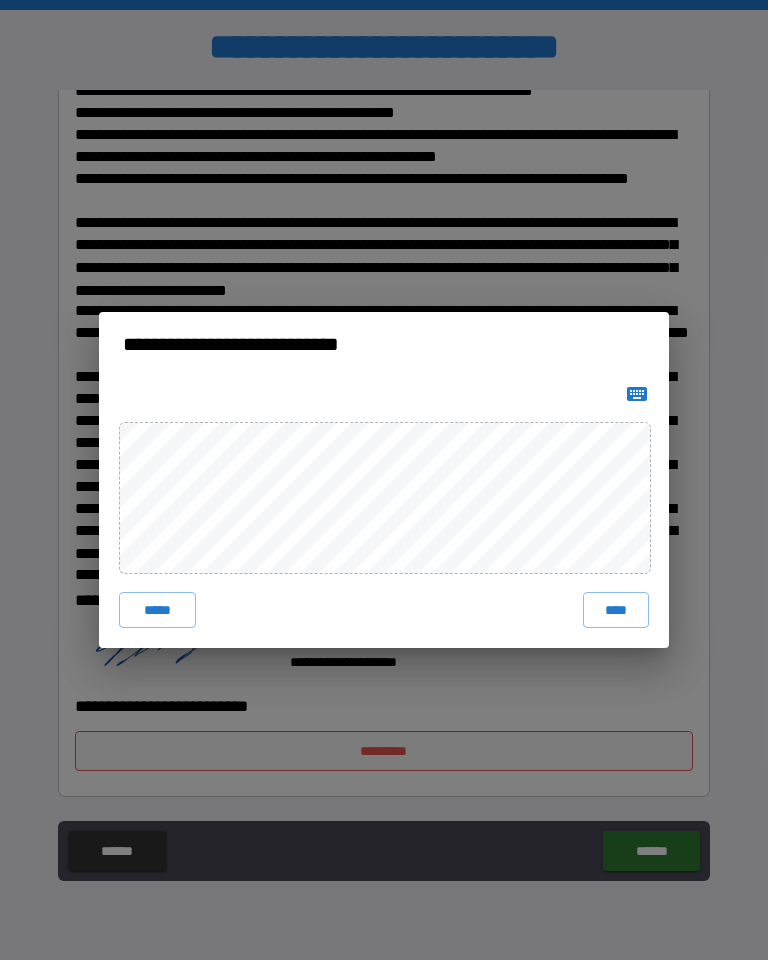 click on "****" at bounding box center (616, 610) 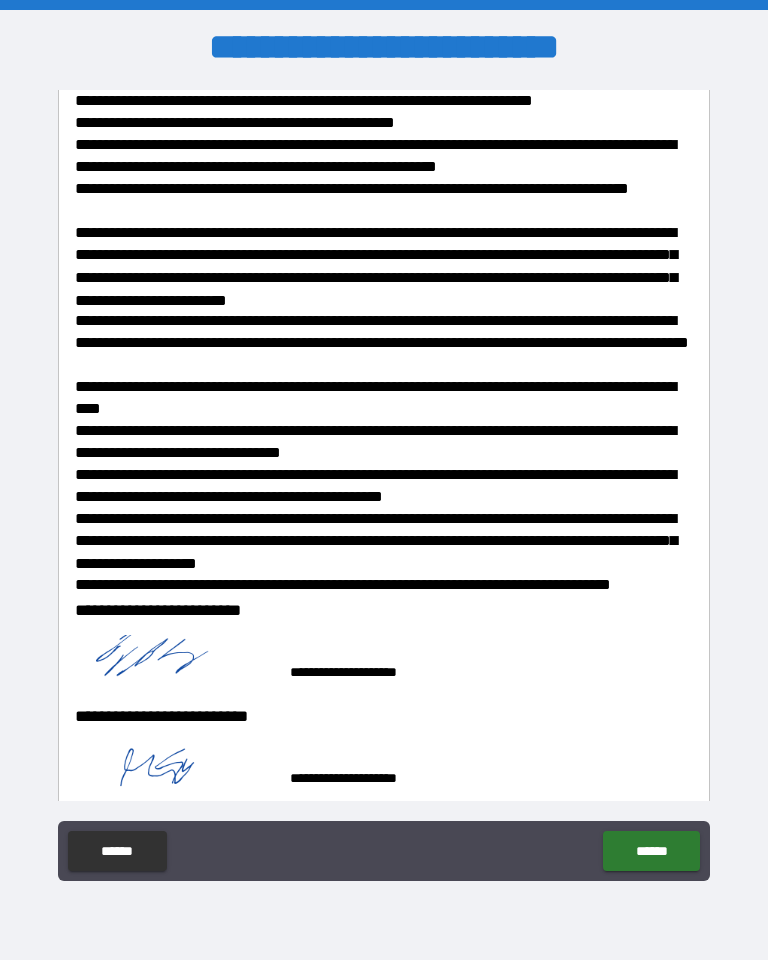 click on "******" at bounding box center [651, 851] 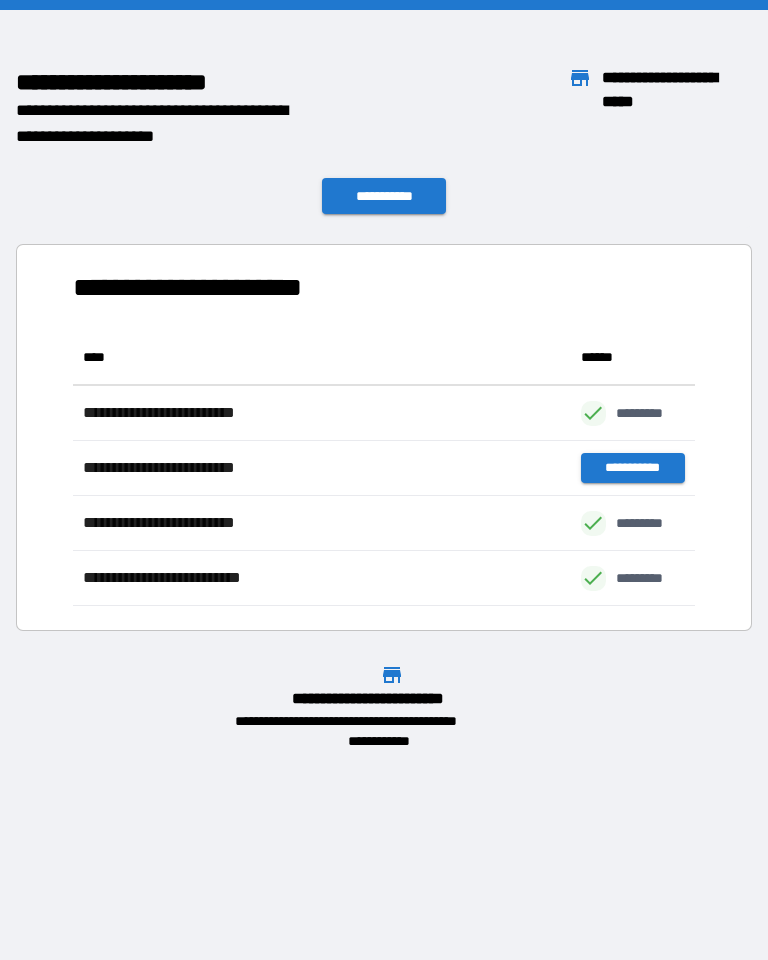 scroll, scrollTop: 276, scrollLeft: 622, axis: both 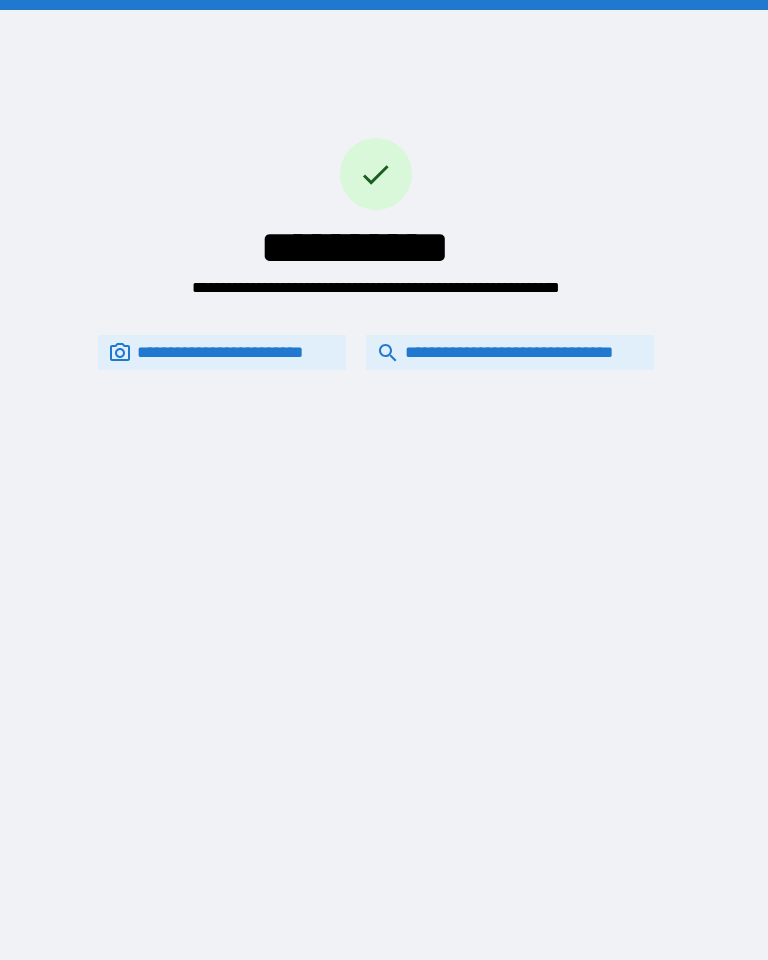click on "**********" at bounding box center (510, 352) 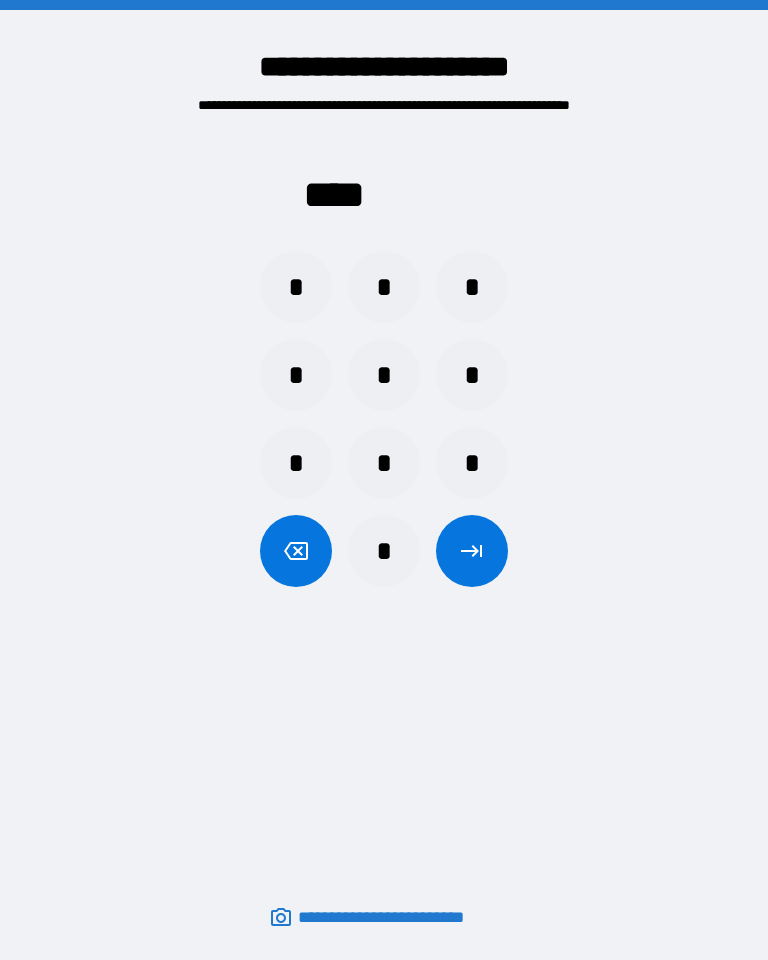 click on "*" at bounding box center [296, 287] 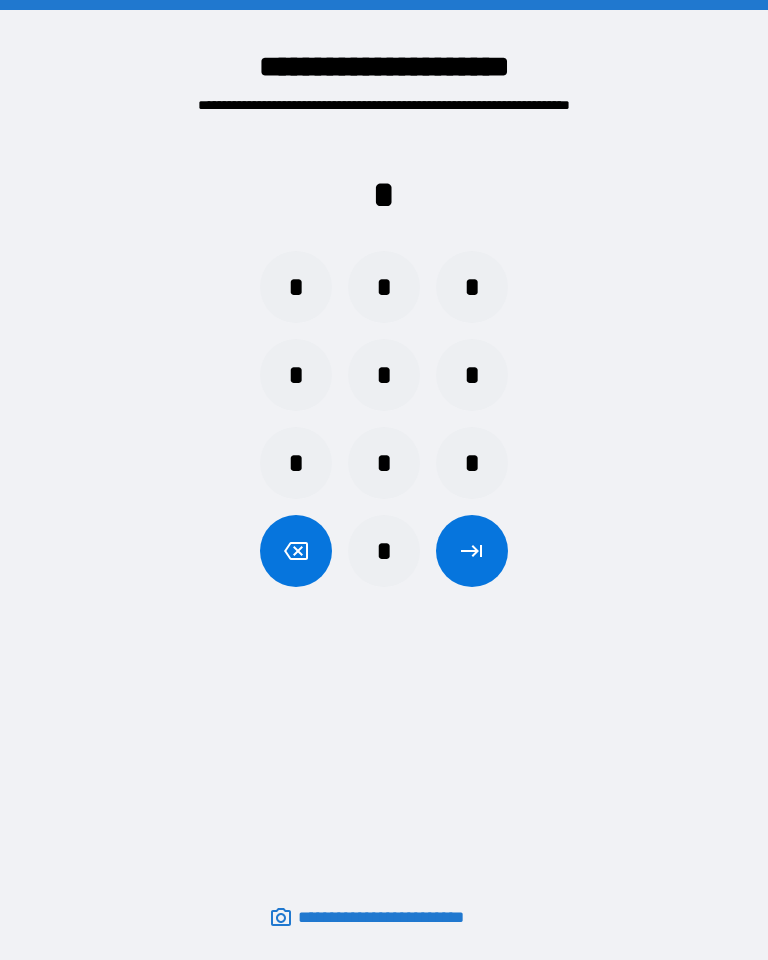 click on "* * *" at bounding box center [384, 375] 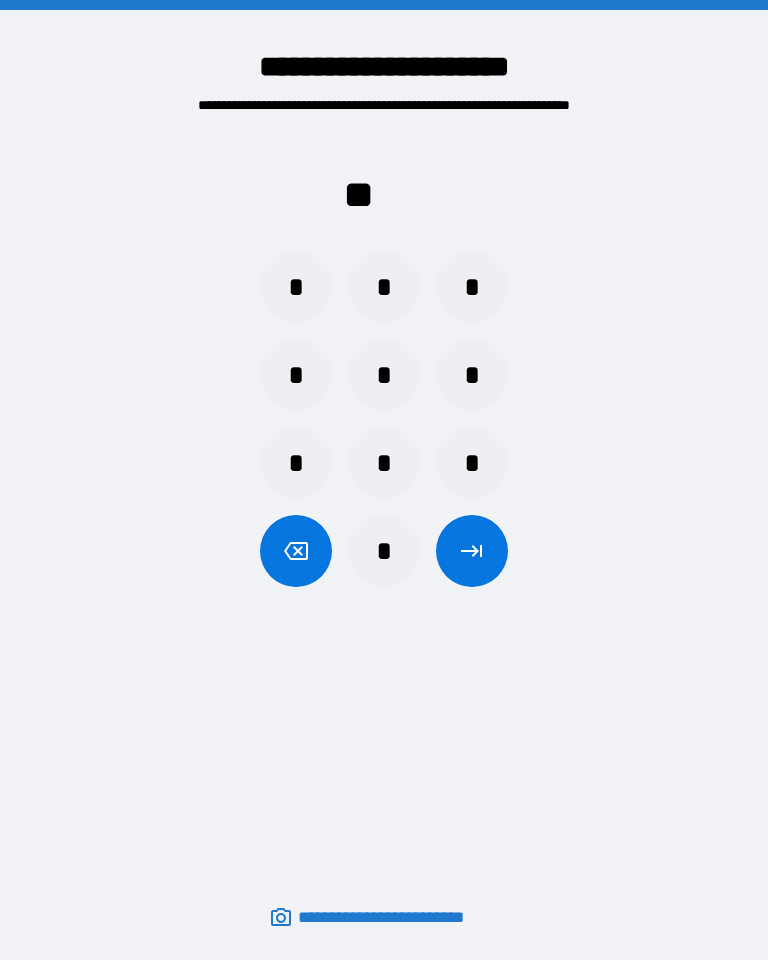 click on "*" at bounding box center [472, 287] 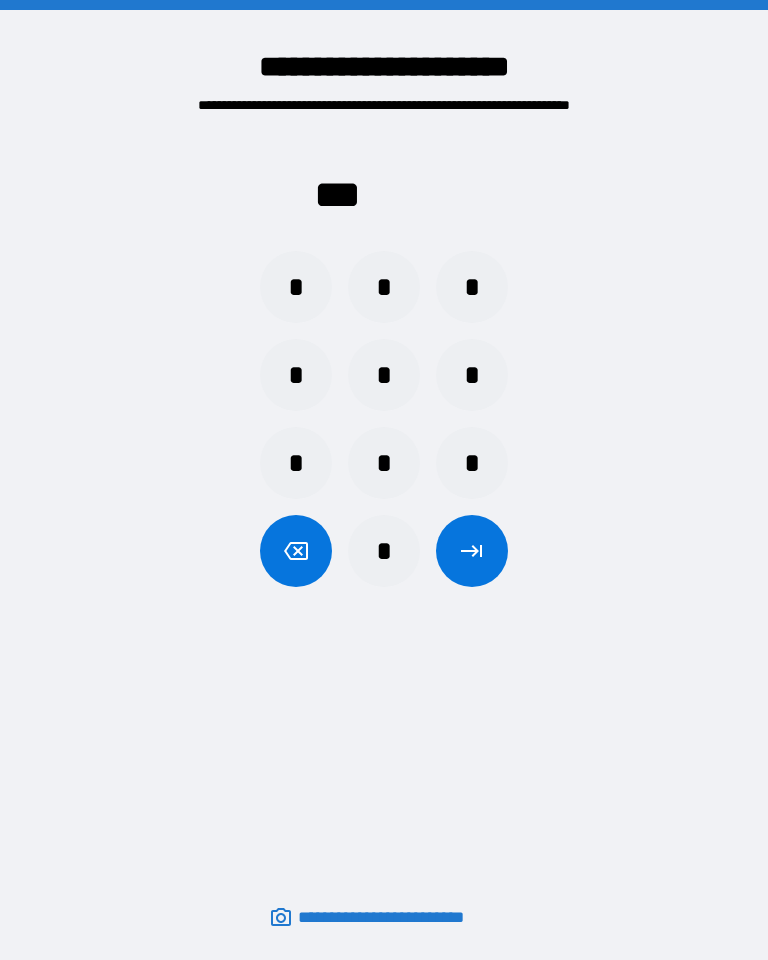 click on "* * *" at bounding box center (384, 375) 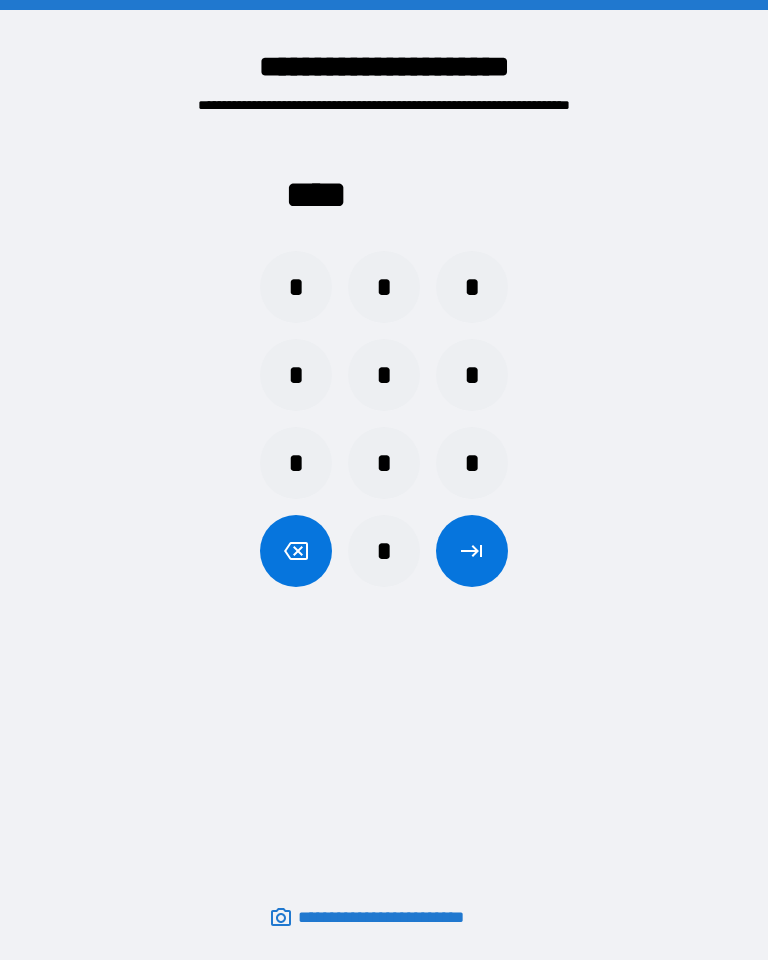 click at bounding box center (472, 551) 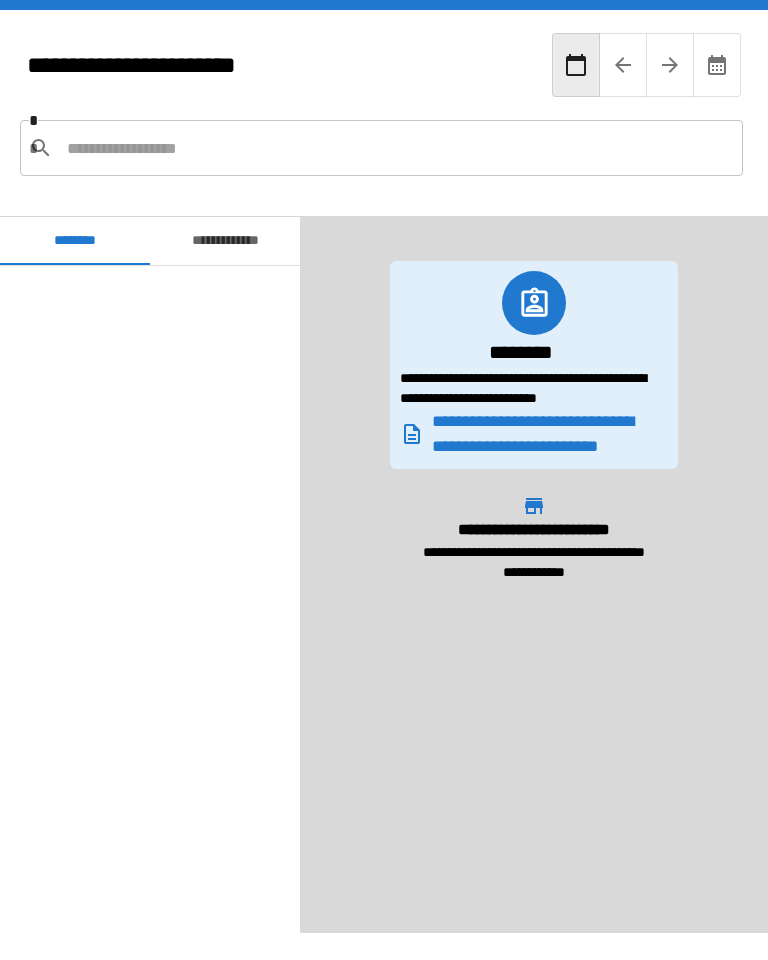 scroll, scrollTop: 3480, scrollLeft: 0, axis: vertical 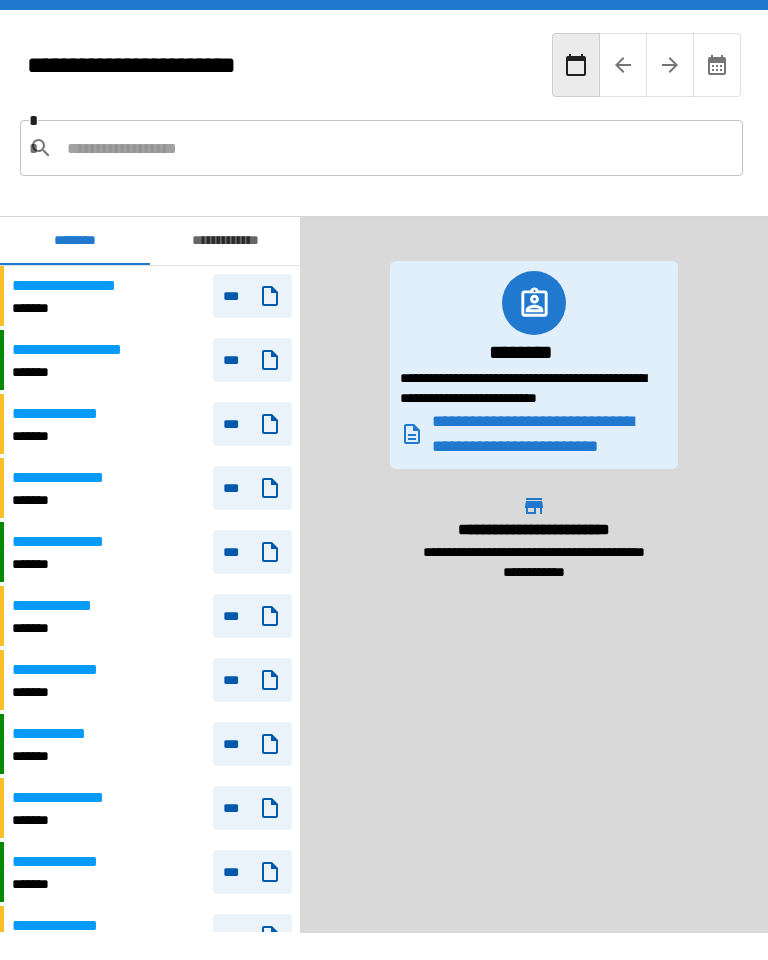 click at bounding box center [397, 148] 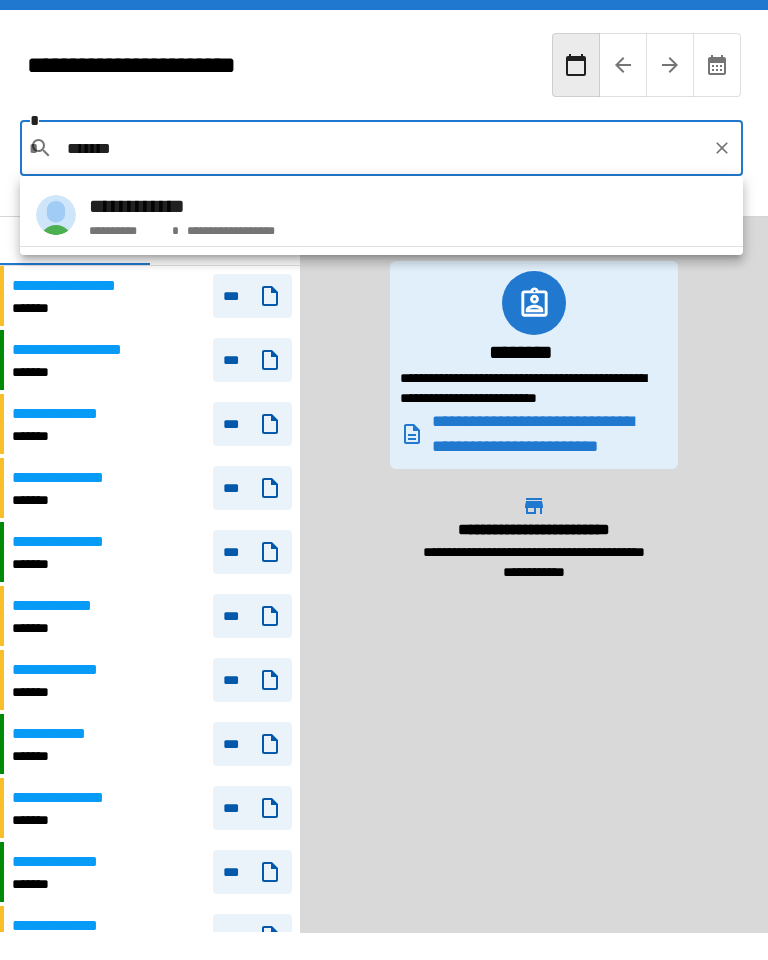 click on "**********" at bounding box center [381, 215] 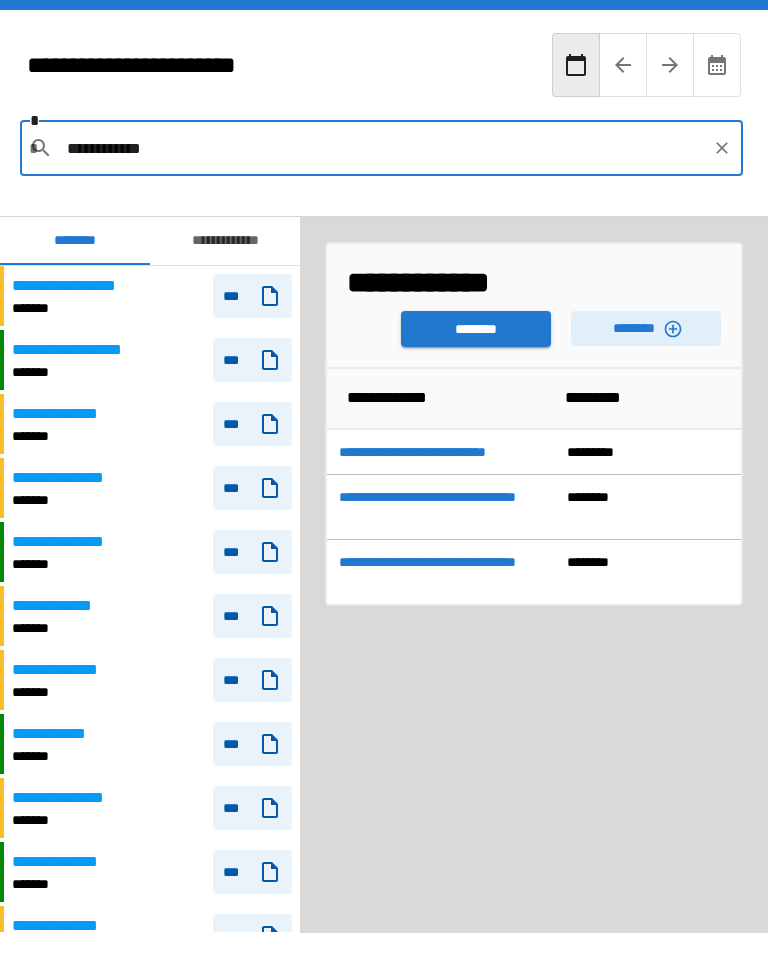 click on "********" at bounding box center (476, 329) 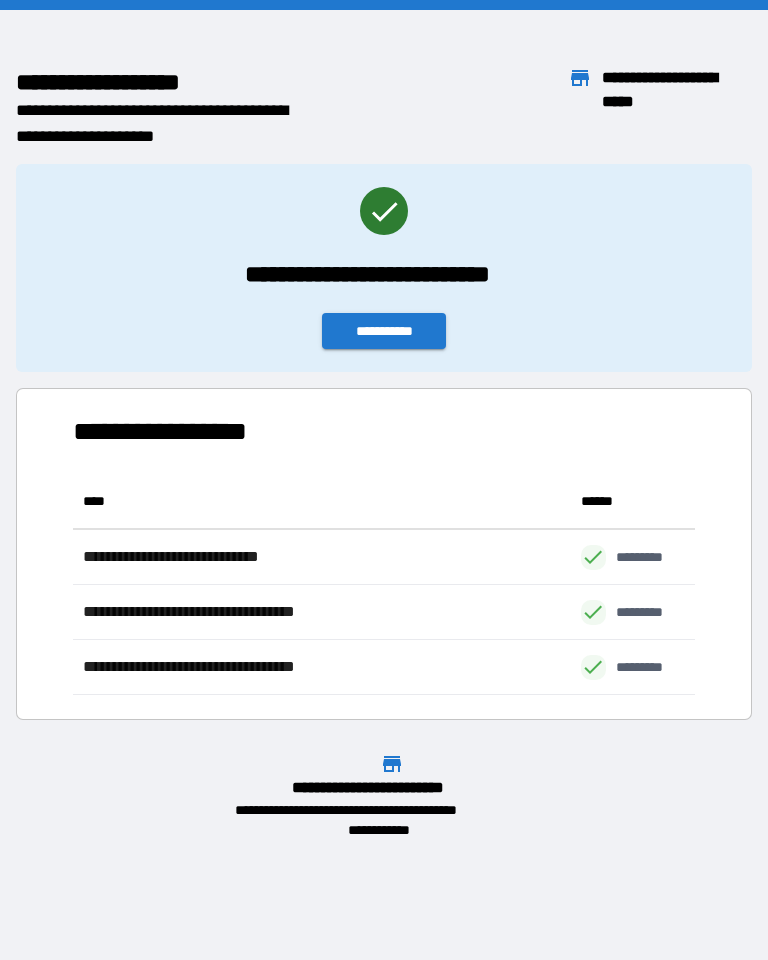 scroll, scrollTop: 221, scrollLeft: 622, axis: both 